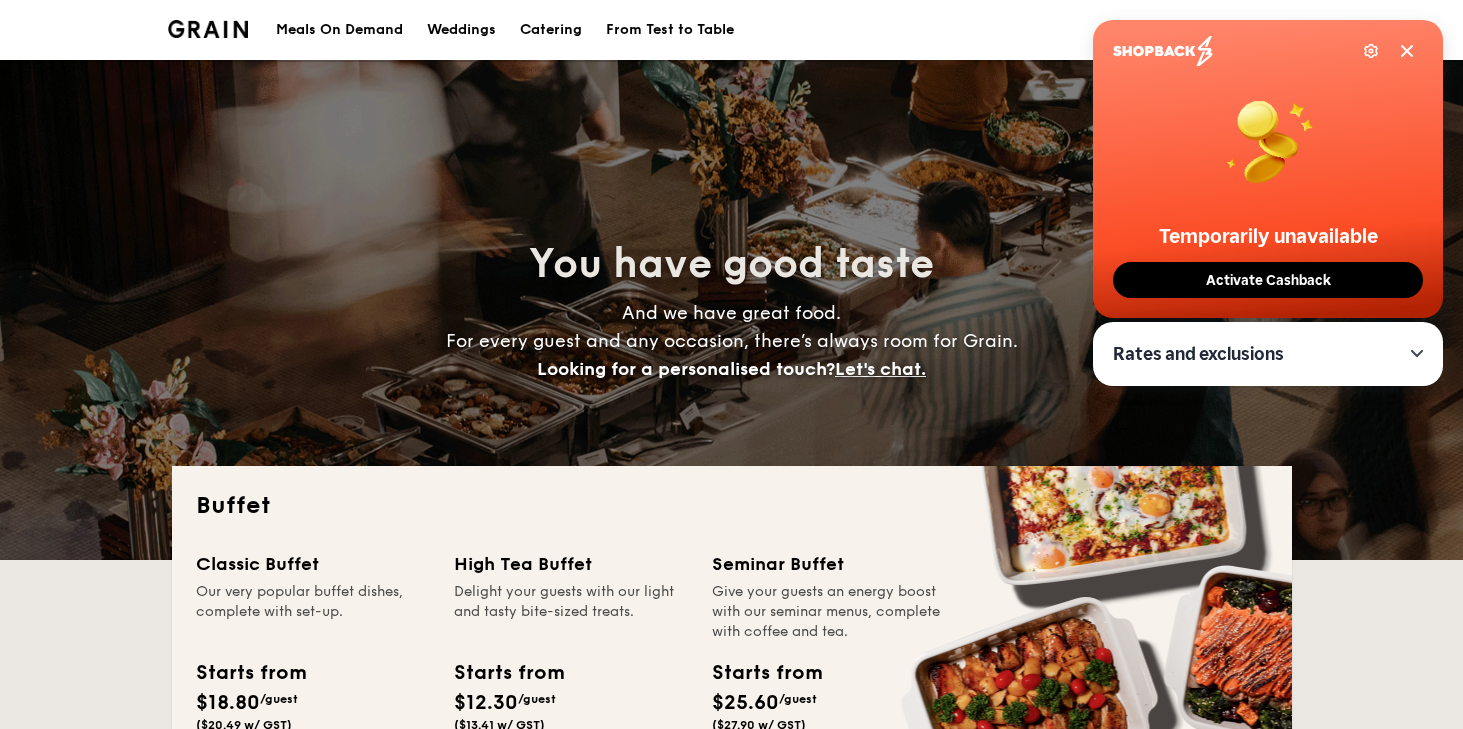 scroll, scrollTop: 0, scrollLeft: 0, axis: both 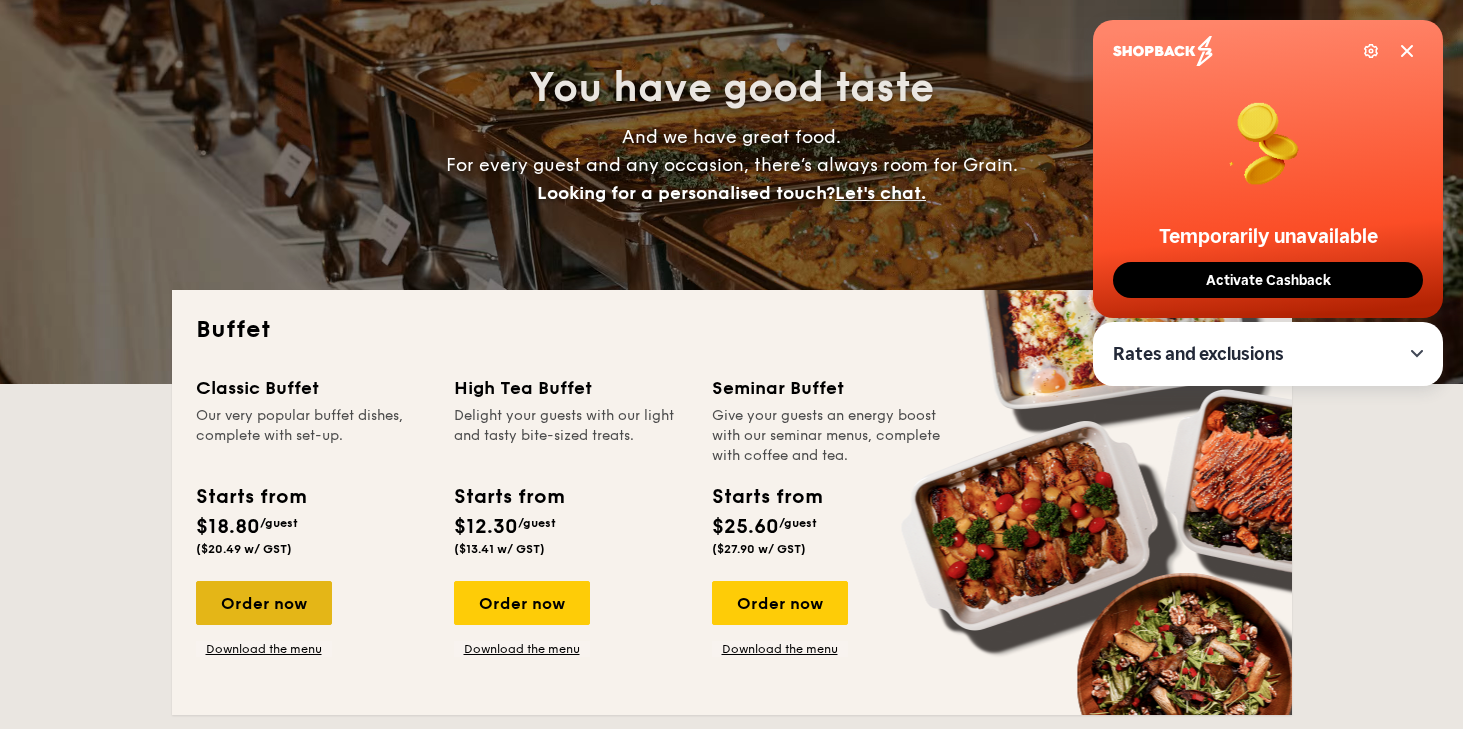 click on "Order now" at bounding box center [264, 603] 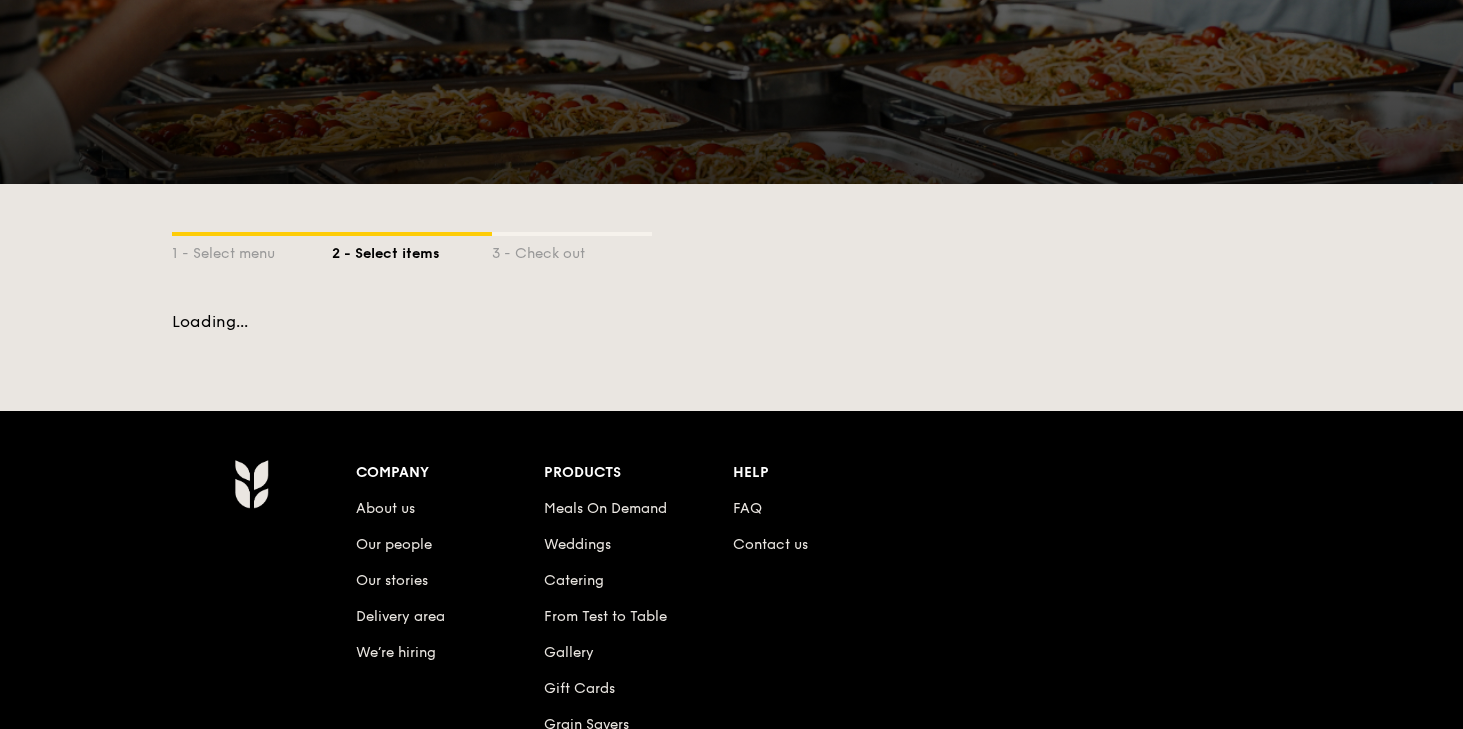 scroll, scrollTop: 0, scrollLeft: 0, axis: both 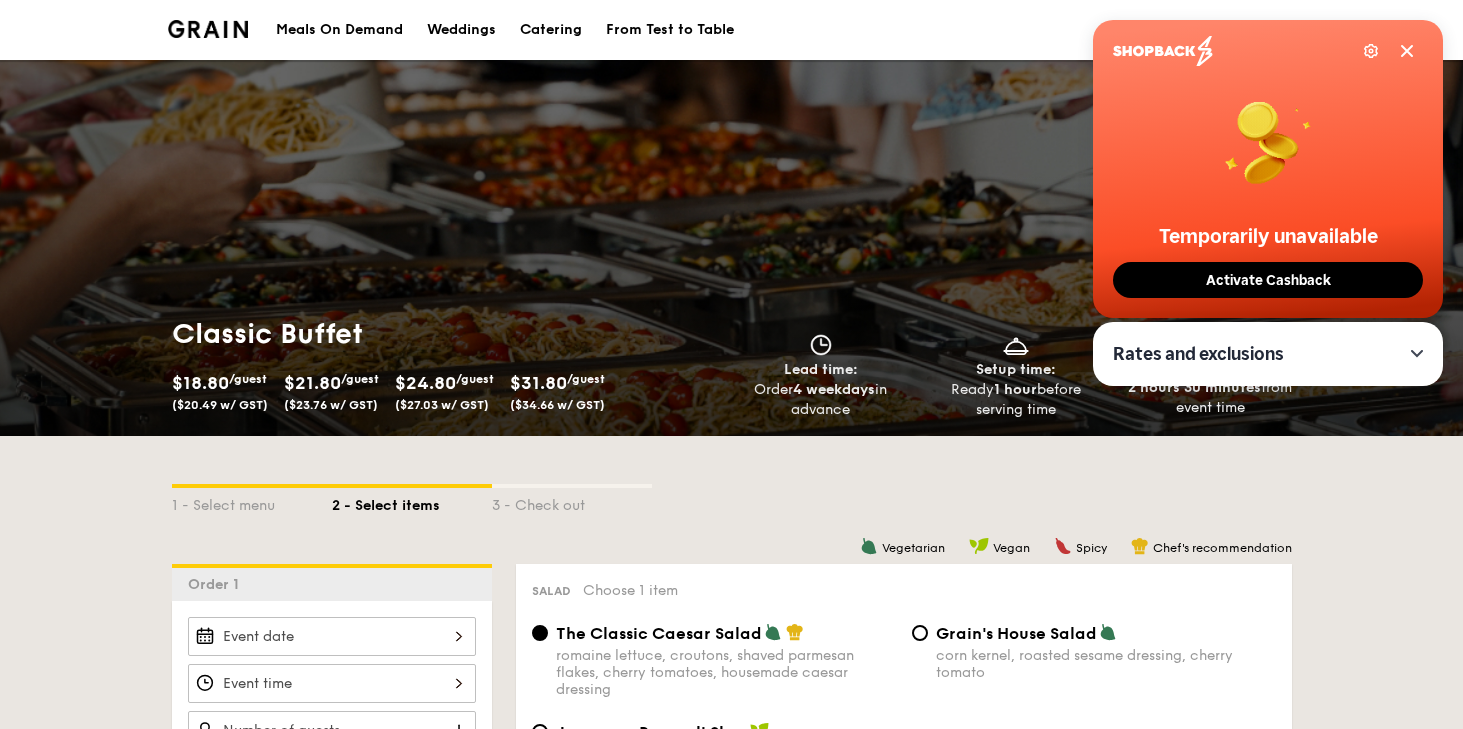 click 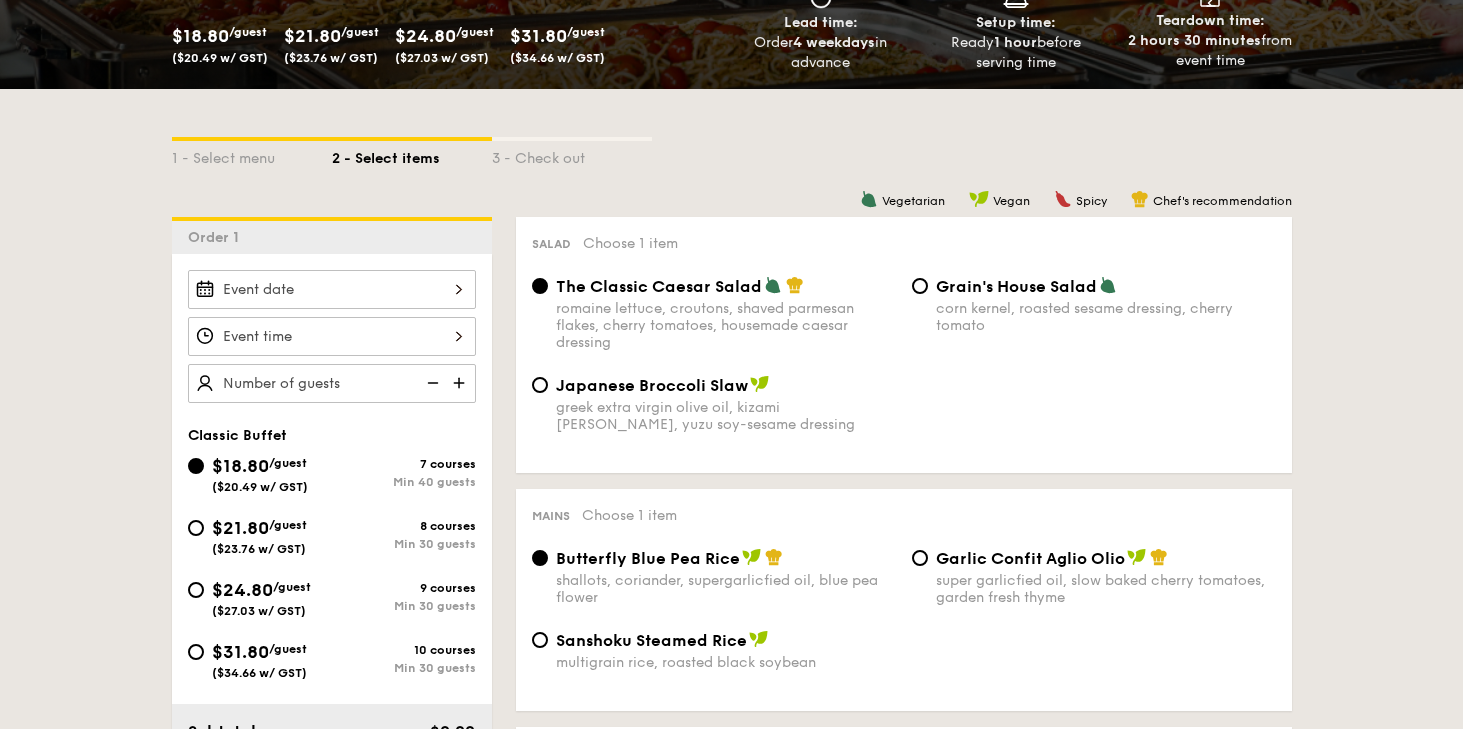 scroll, scrollTop: 363, scrollLeft: 0, axis: vertical 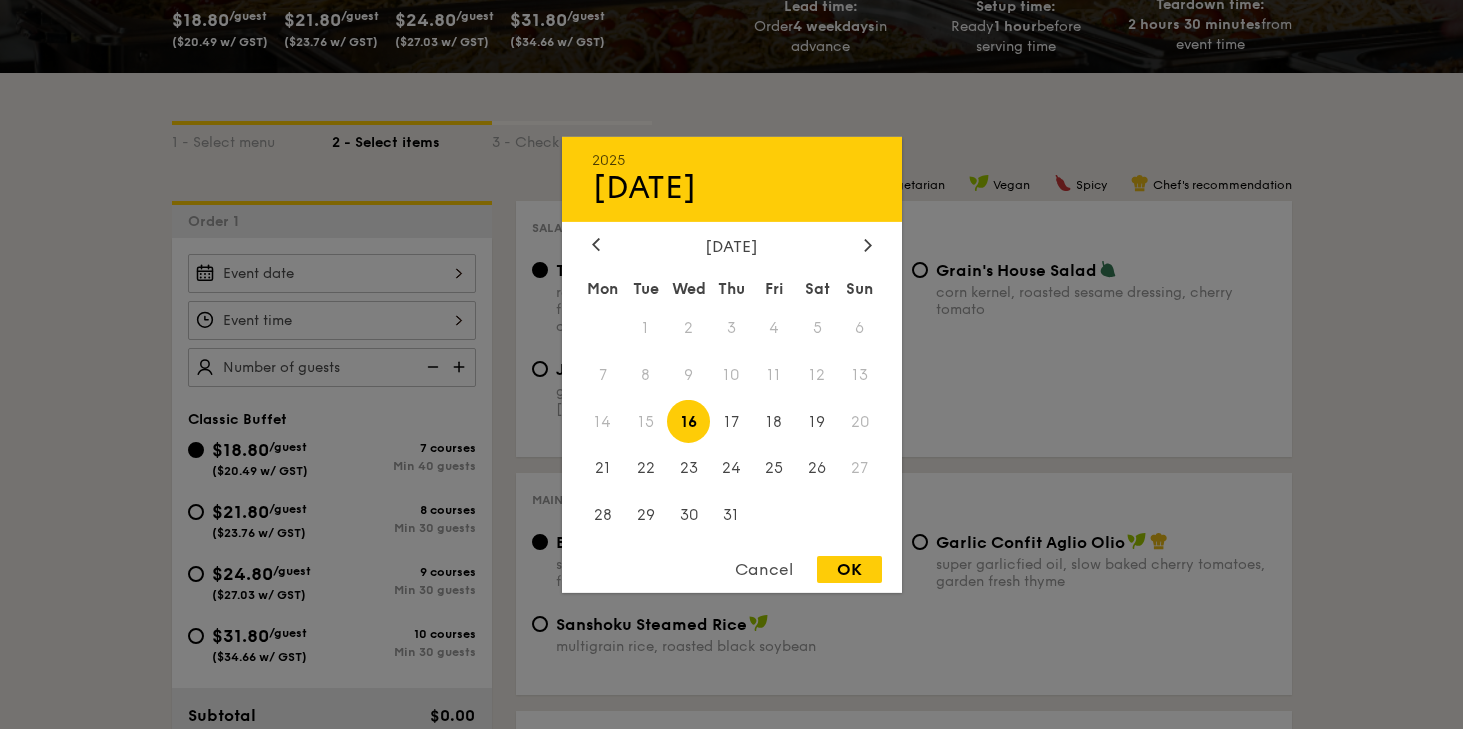 click on "2025   [DATE] [DATE] Tue Wed Thu Fri Sat Sun   1 2 3 4 5 6 7 8 9 10 11 12 13 14 15 16 17 18 19 20 21 22 23 24 25 26 27 28 29 30 31     Cancel   OK" at bounding box center (332, 273) 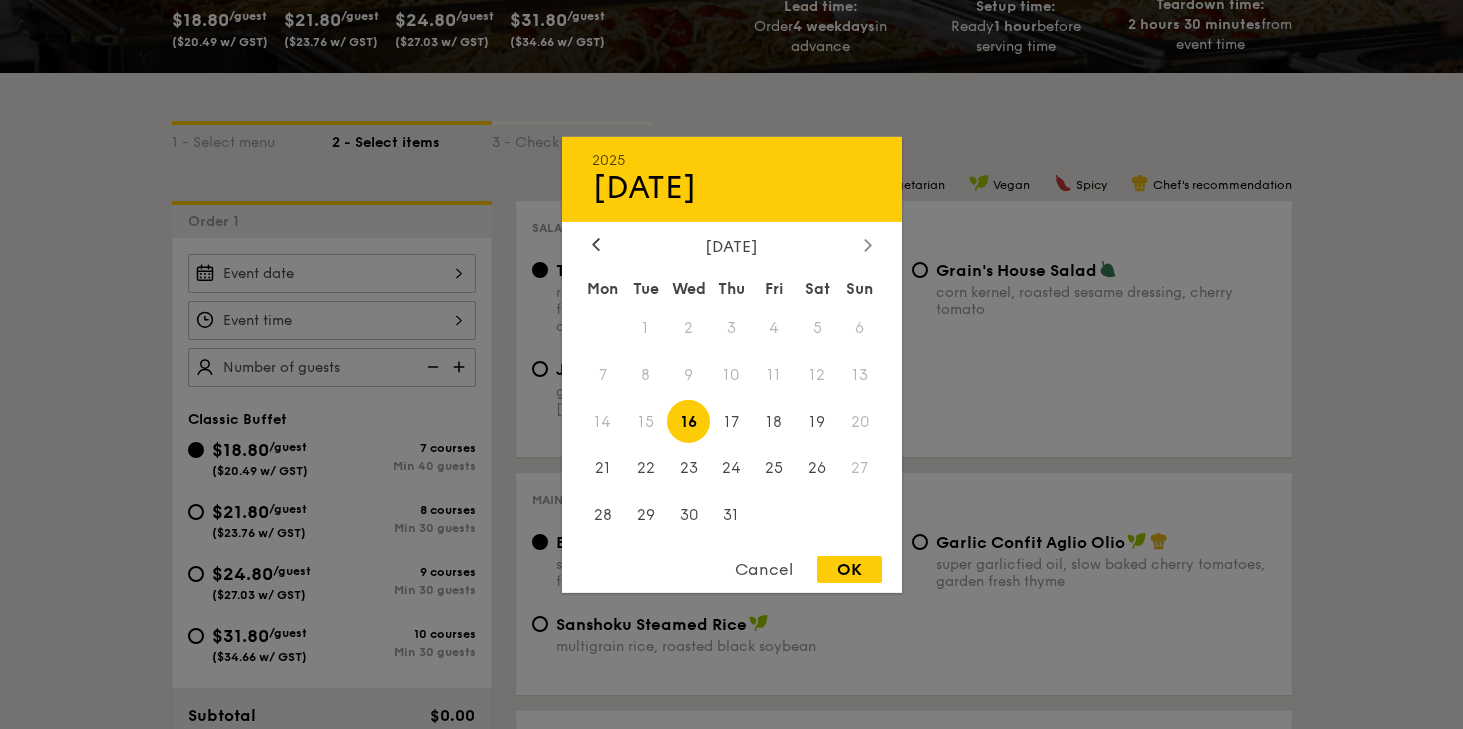 click 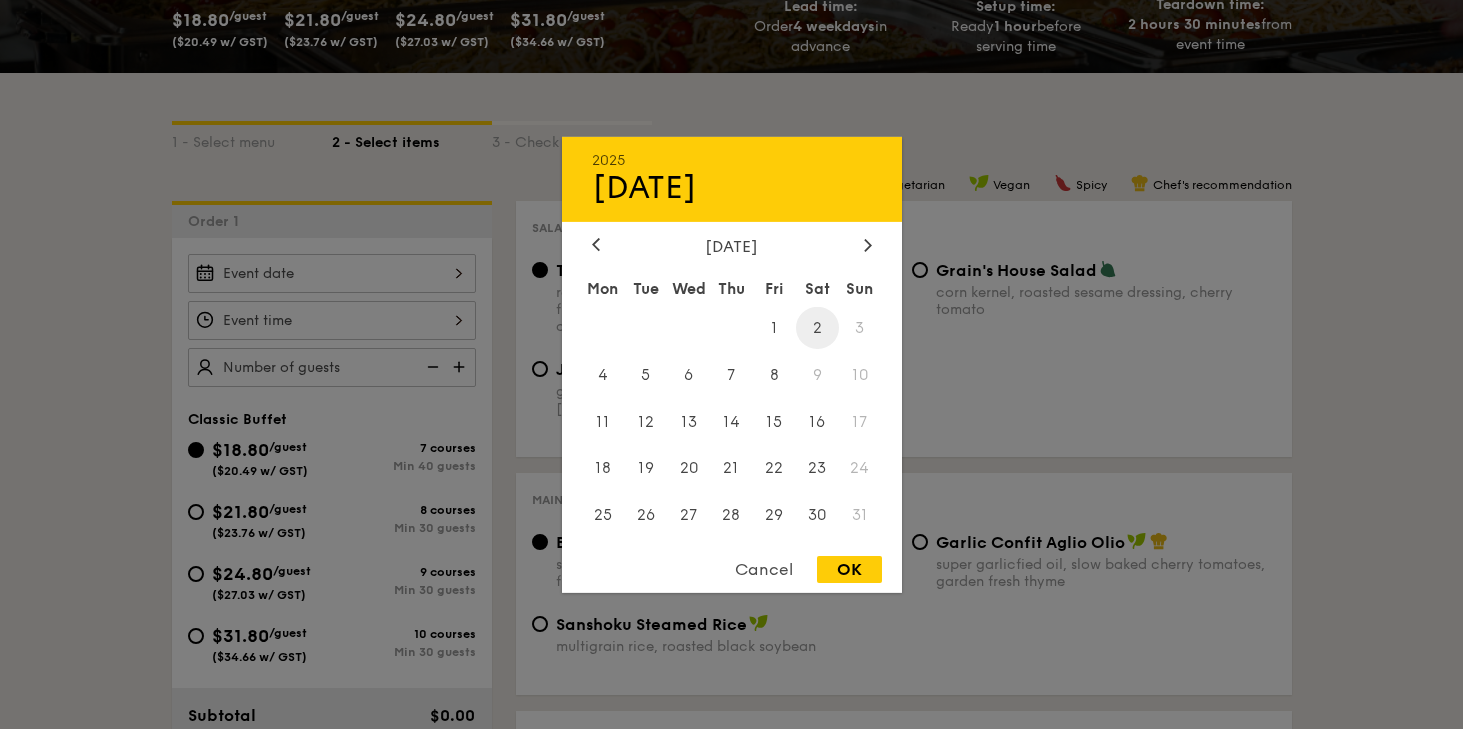 click on "2" at bounding box center (817, 327) 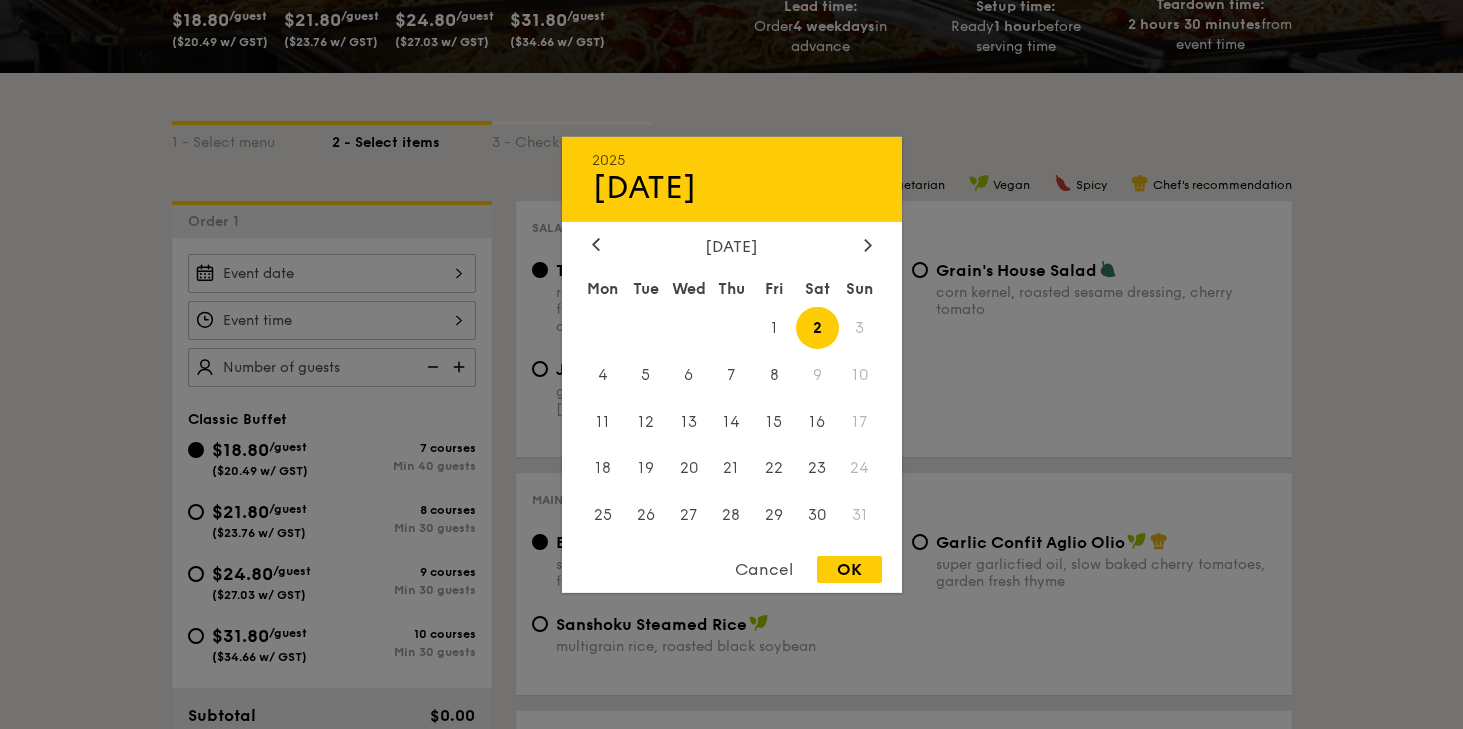 click on "OK" at bounding box center (849, 569) 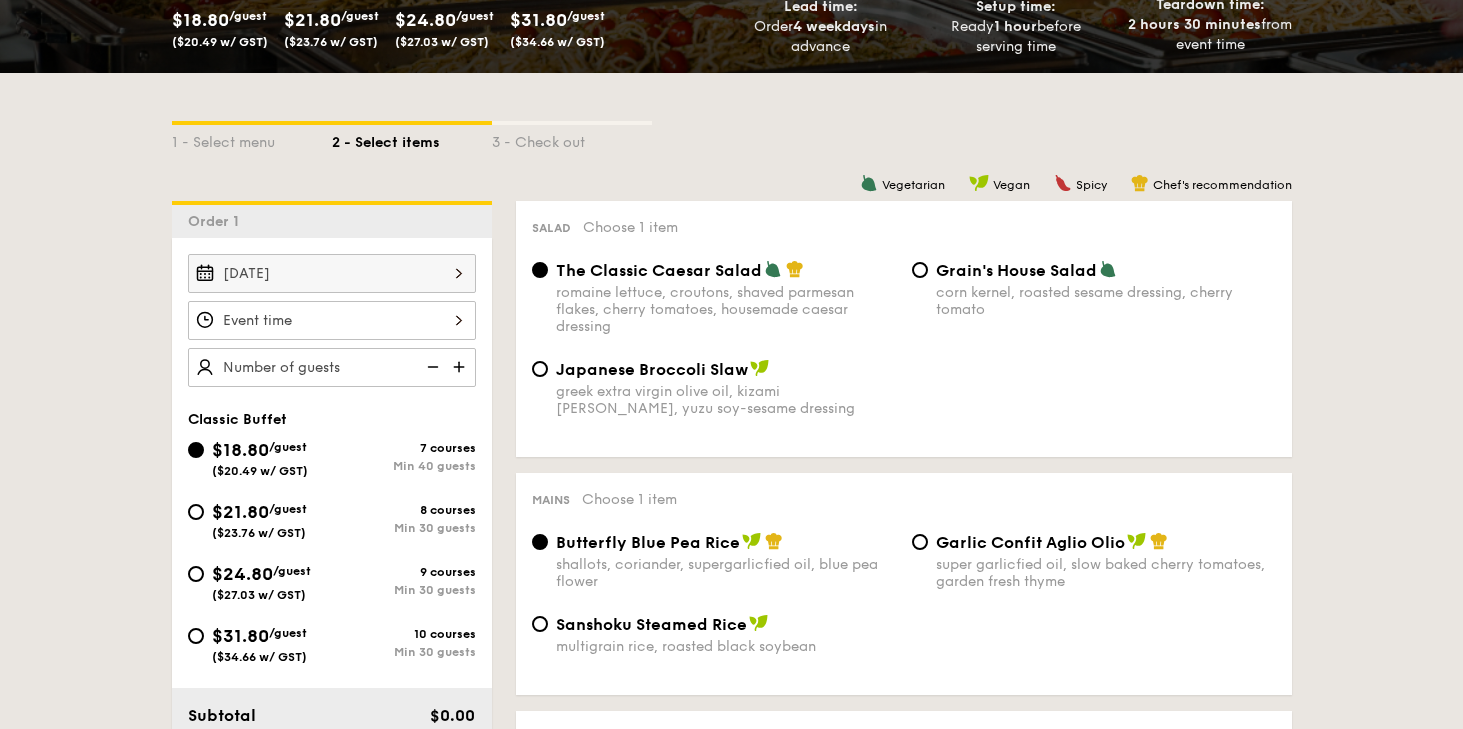 click at bounding box center [332, 320] 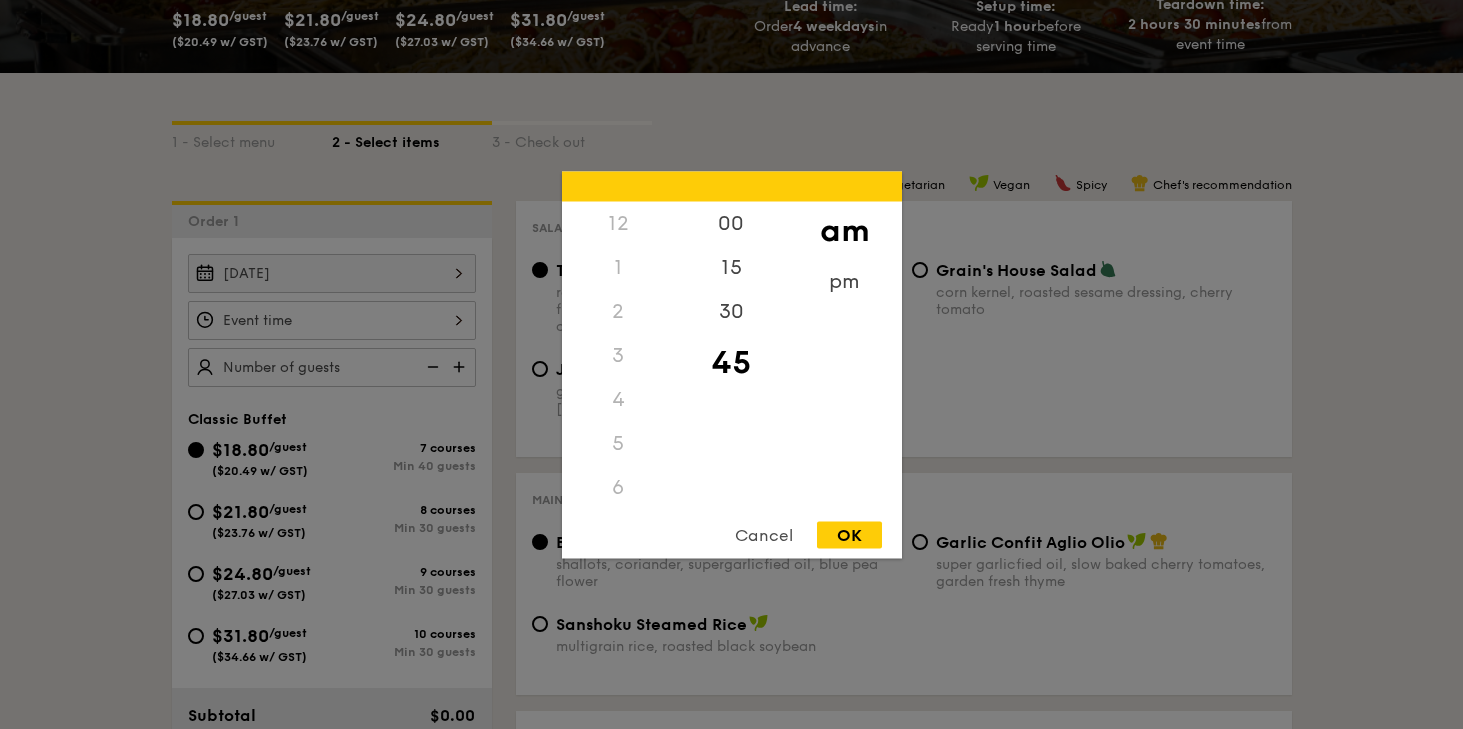 scroll, scrollTop: 237, scrollLeft: 0, axis: vertical 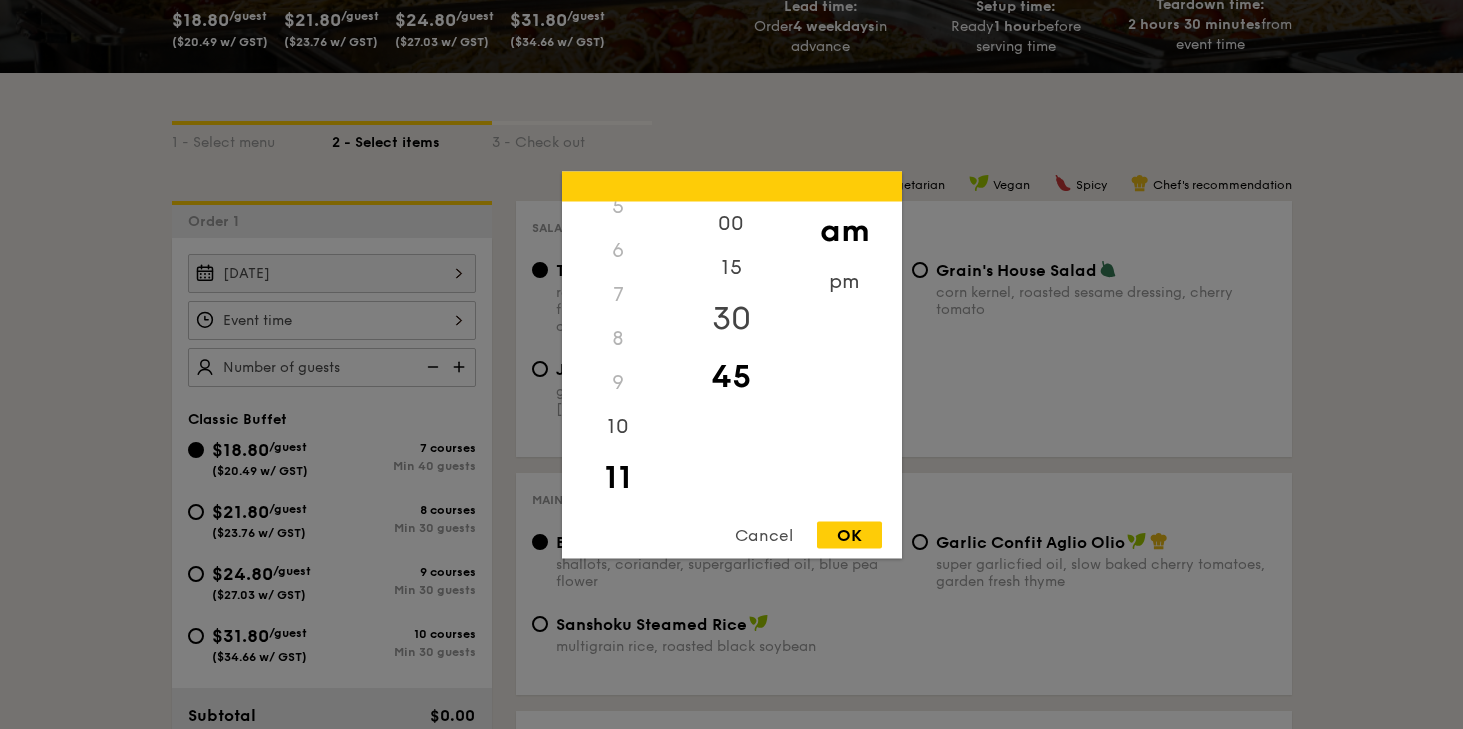 click on "30" at bounding box center (731, 318) 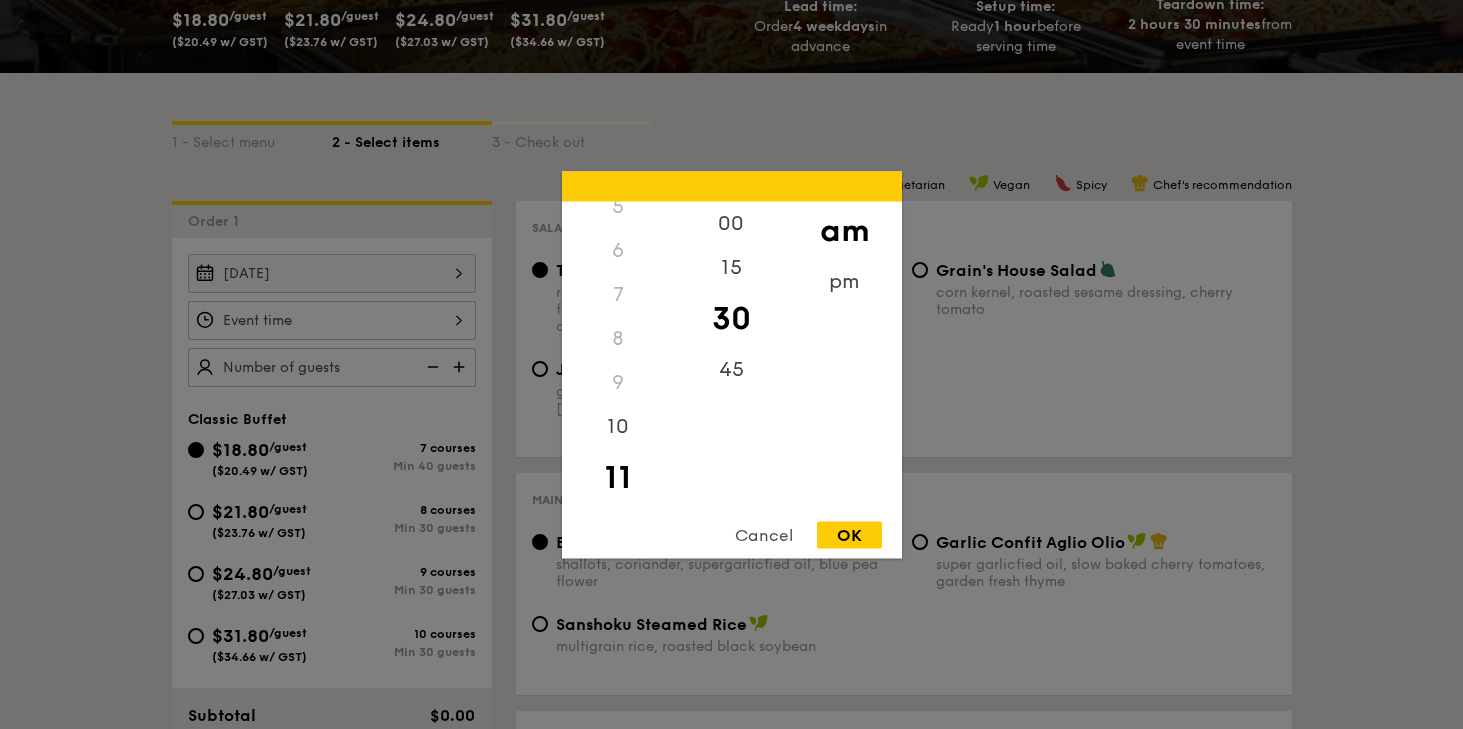 click on "OK" at bounding box center (849, 534) 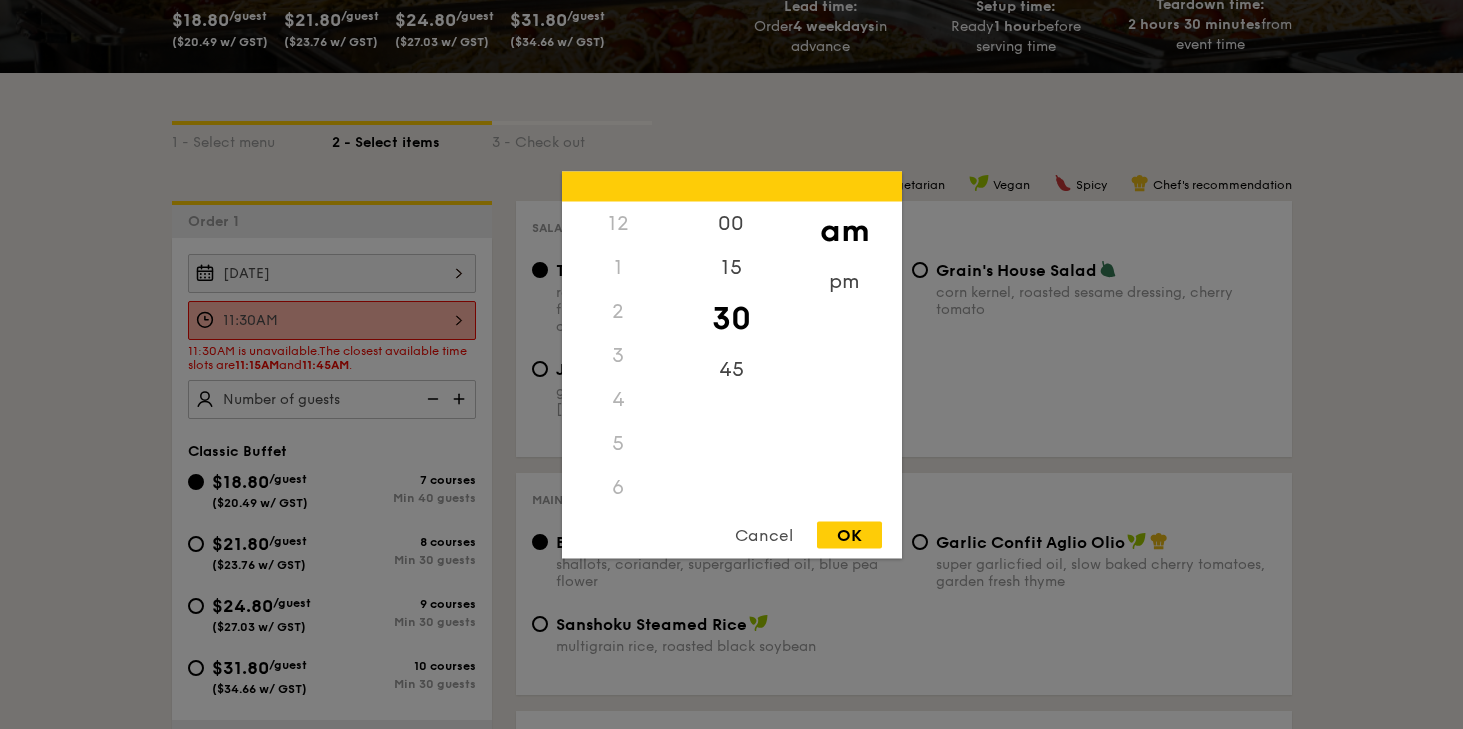 scroll, scrollTop: 237, scrollLeft: 0, axis: vertical 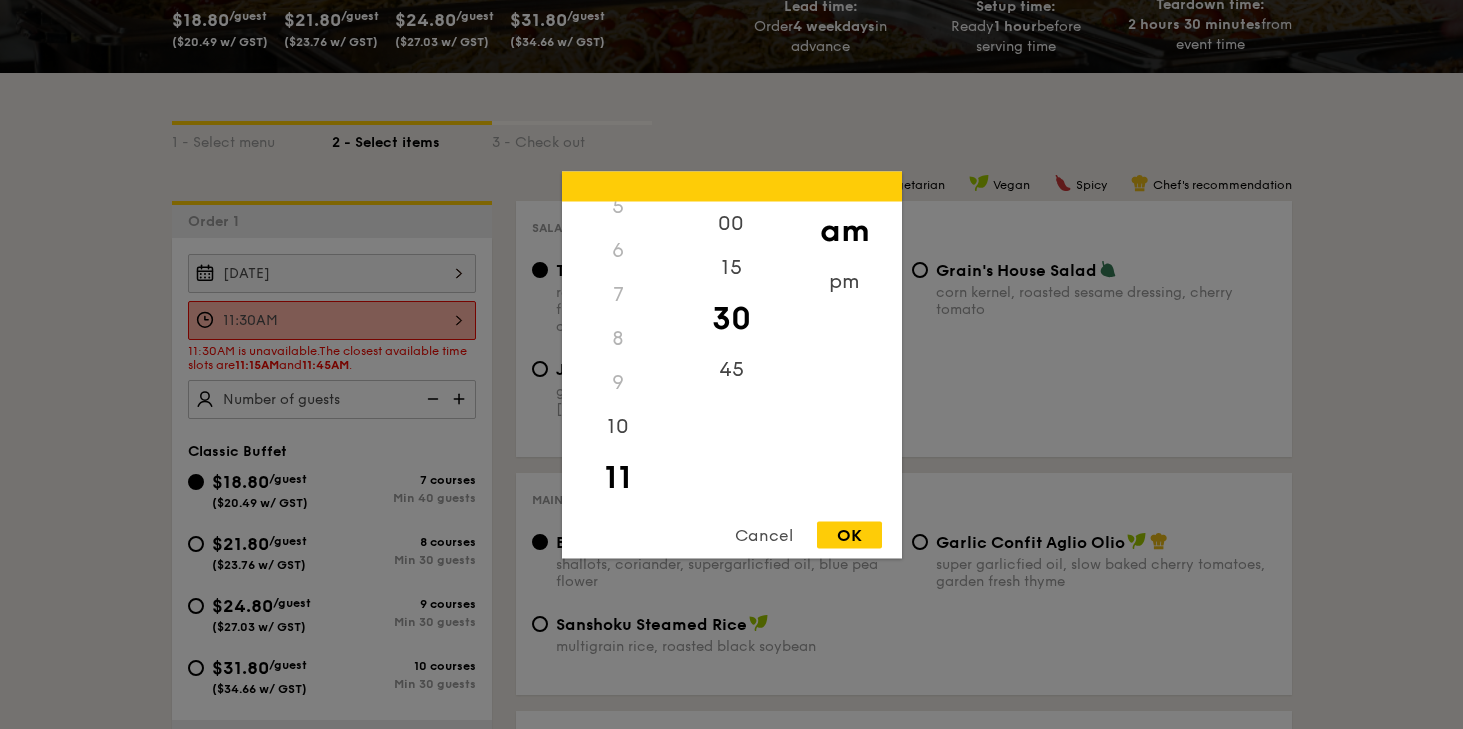 click on "11:30AM              12 1 2 3 4 5 6 7 8 9 10 11   00 15 30 45   am   pm   Cancel   OK" at bounding box center [332, 320] 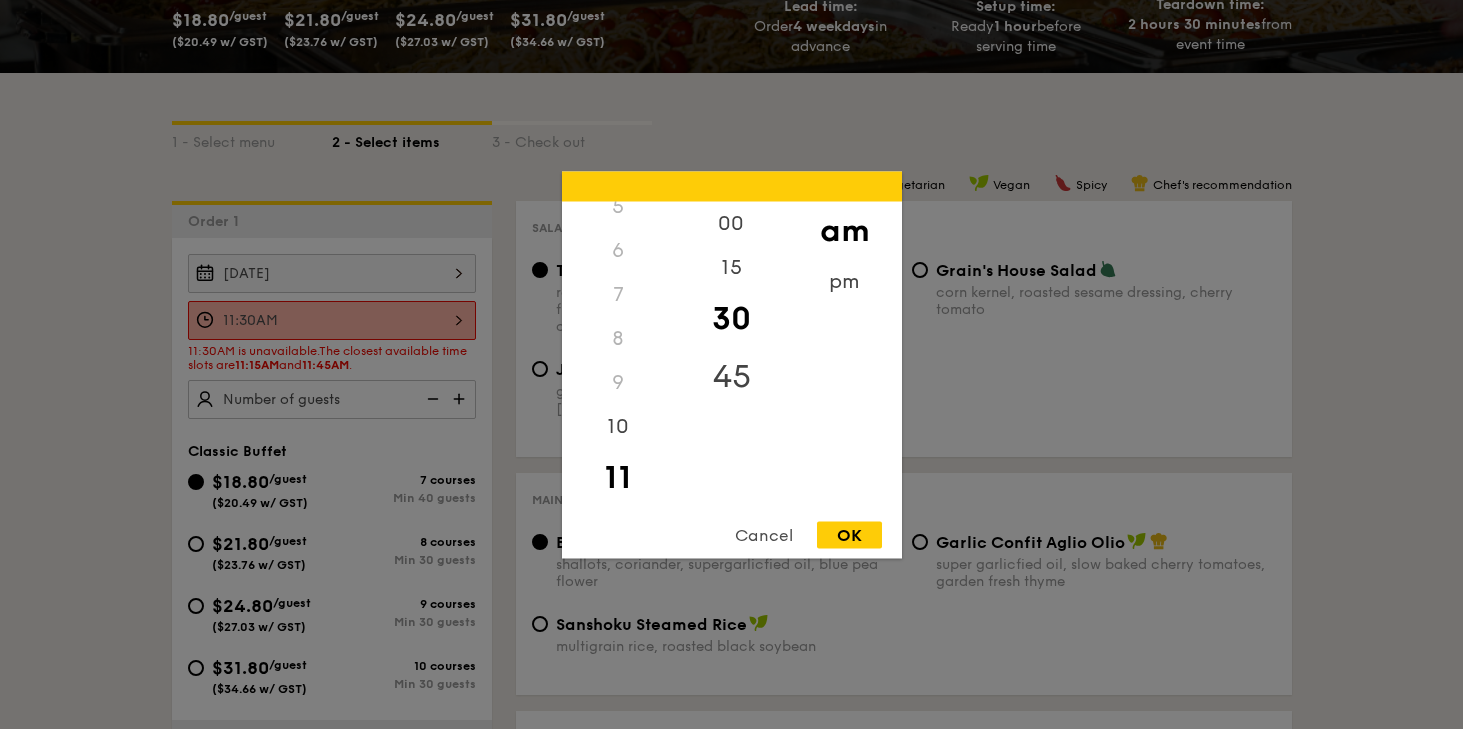 click on "45" at bounding box center (731, 376) 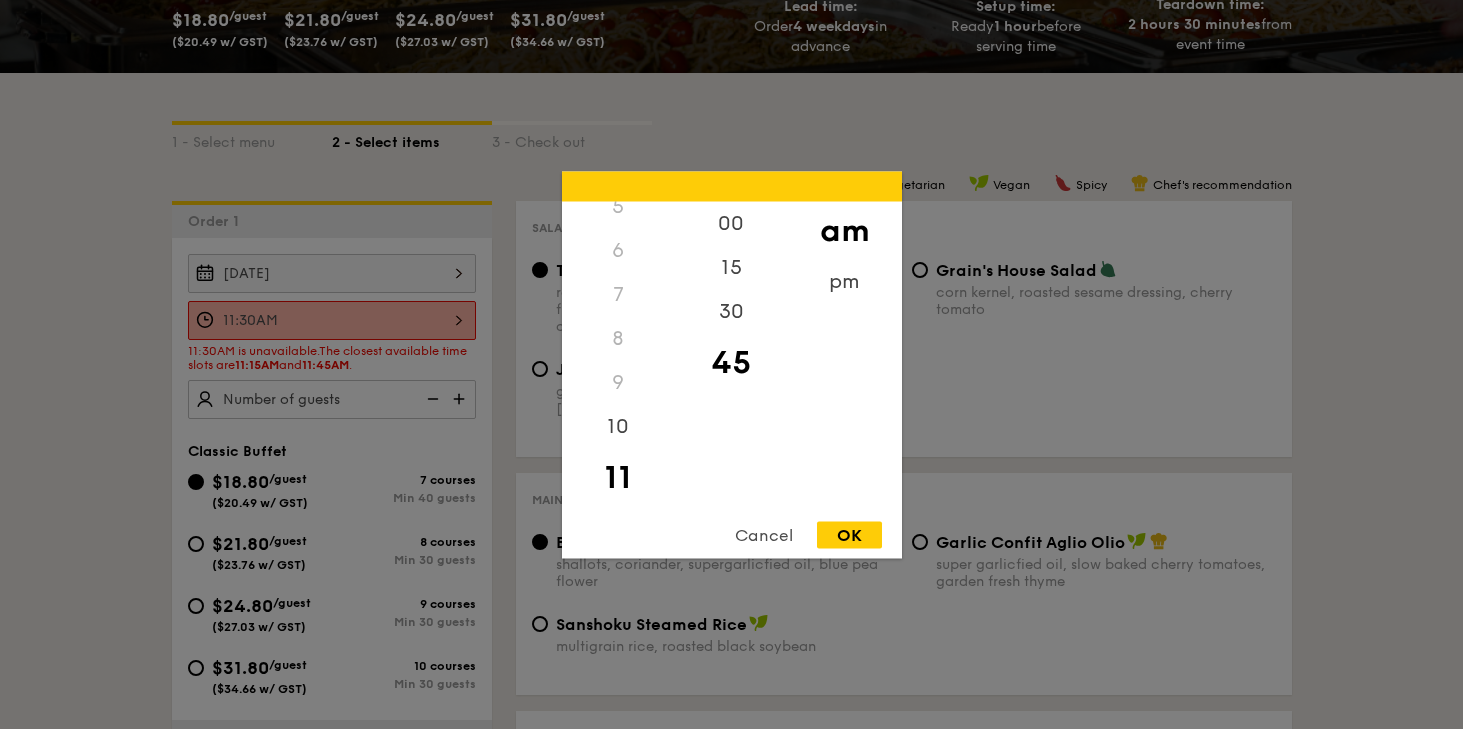 click on "OK" at bounding box center [849, 534] 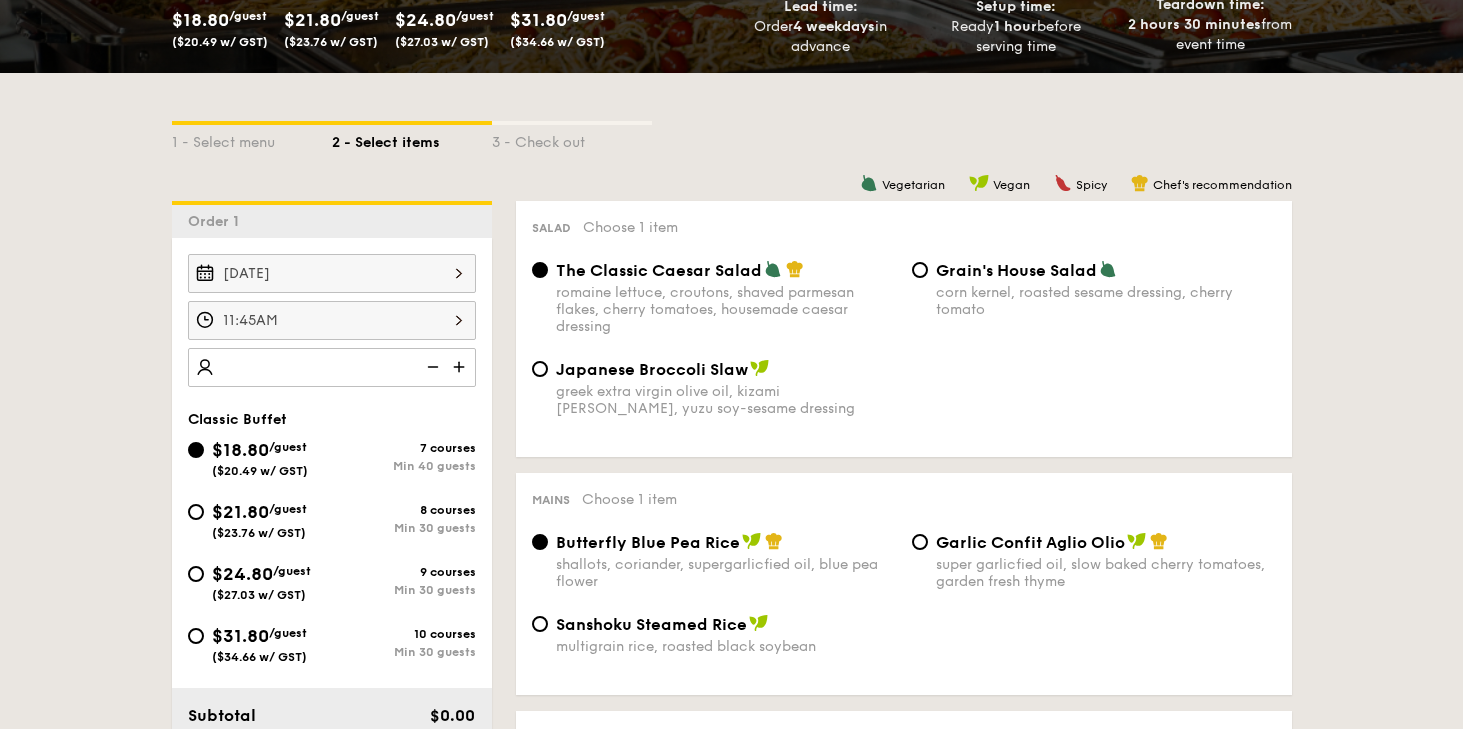 type on "3" 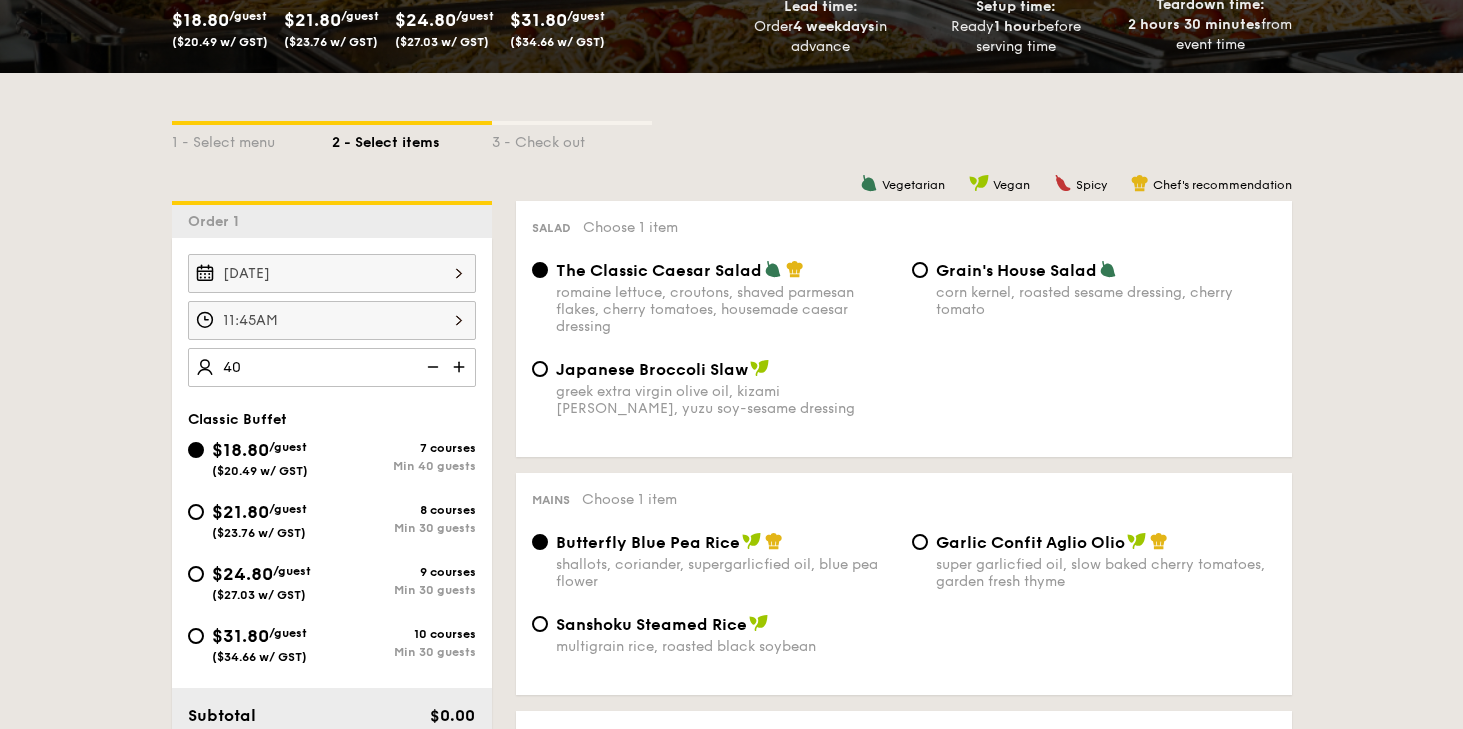 type on "40 guests" 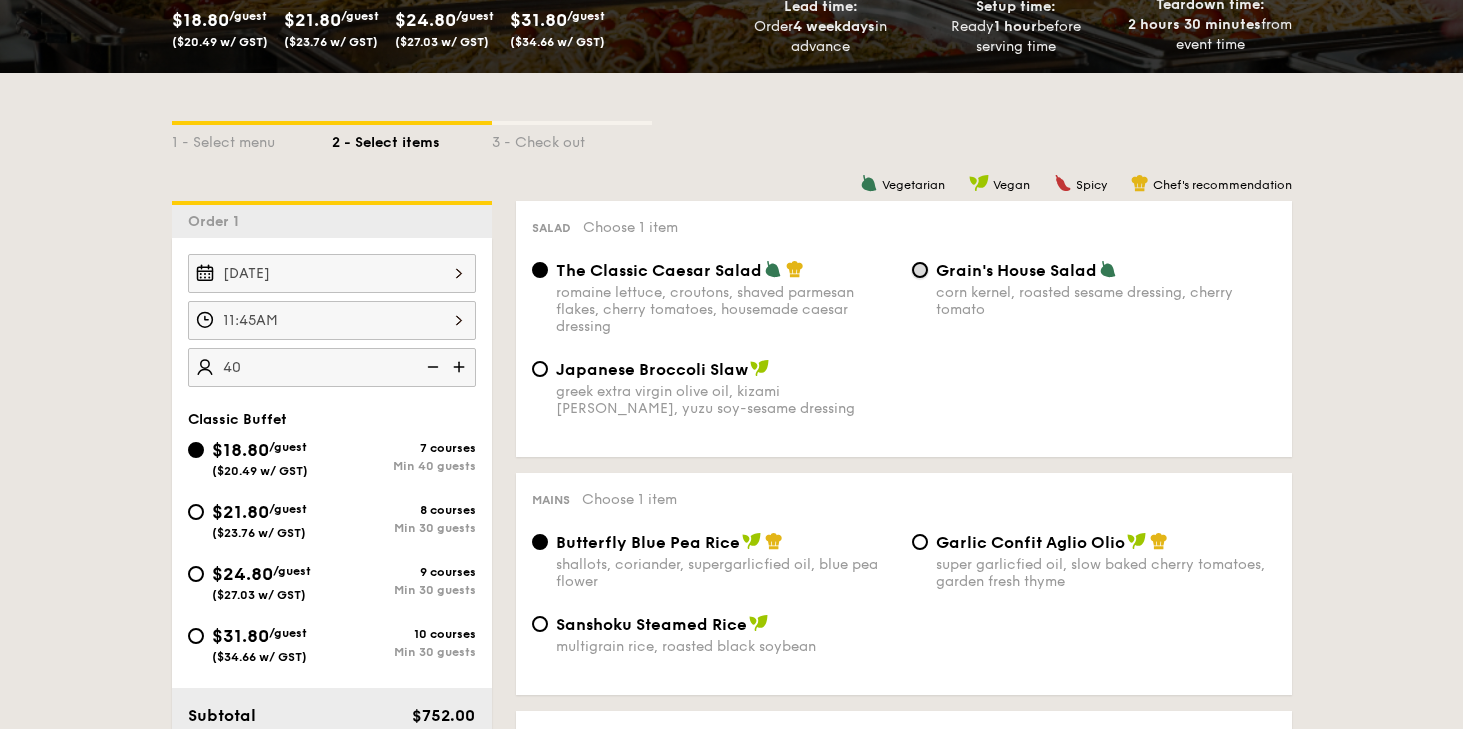 click on "Grain's House Salad corn kernel, roasted sesame dressing, cherry tomato" at bounding box center [920, 270] 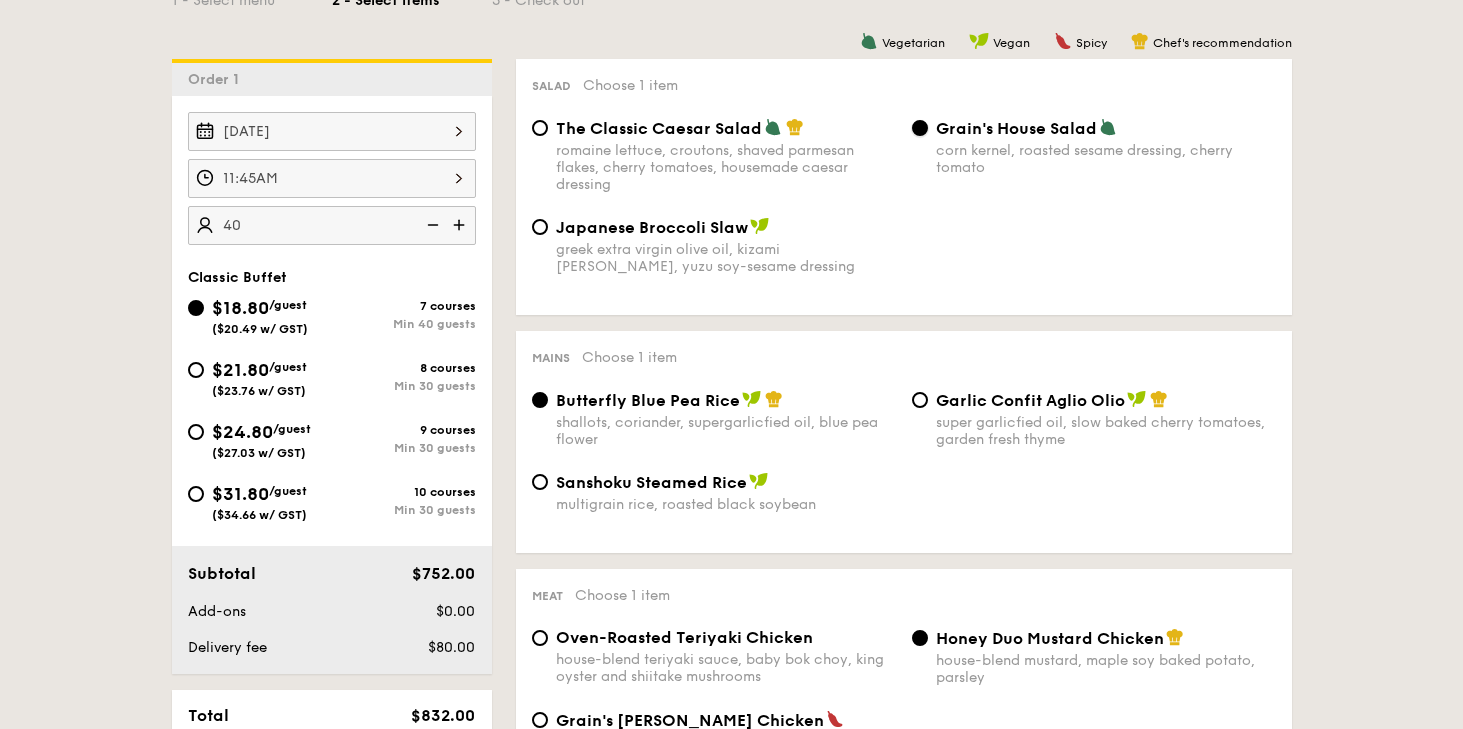 scroll, scrollTop: 508, scrollLeft: 0, axis: vertical 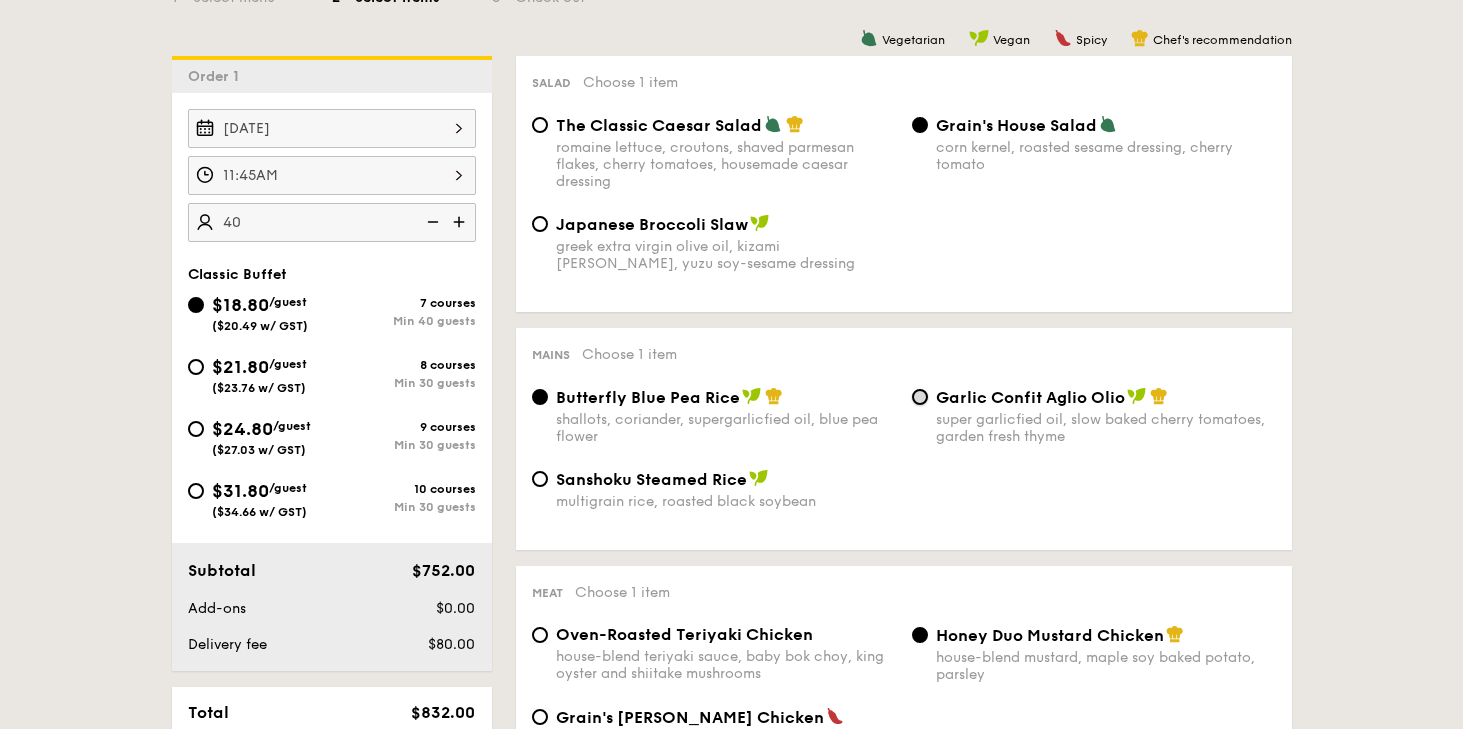click on "Garlic Confit Aglio Olio super garlicfied oil, slow baked cherry tomatoes, garden fresh thyme" at bounding box center (920, 397) 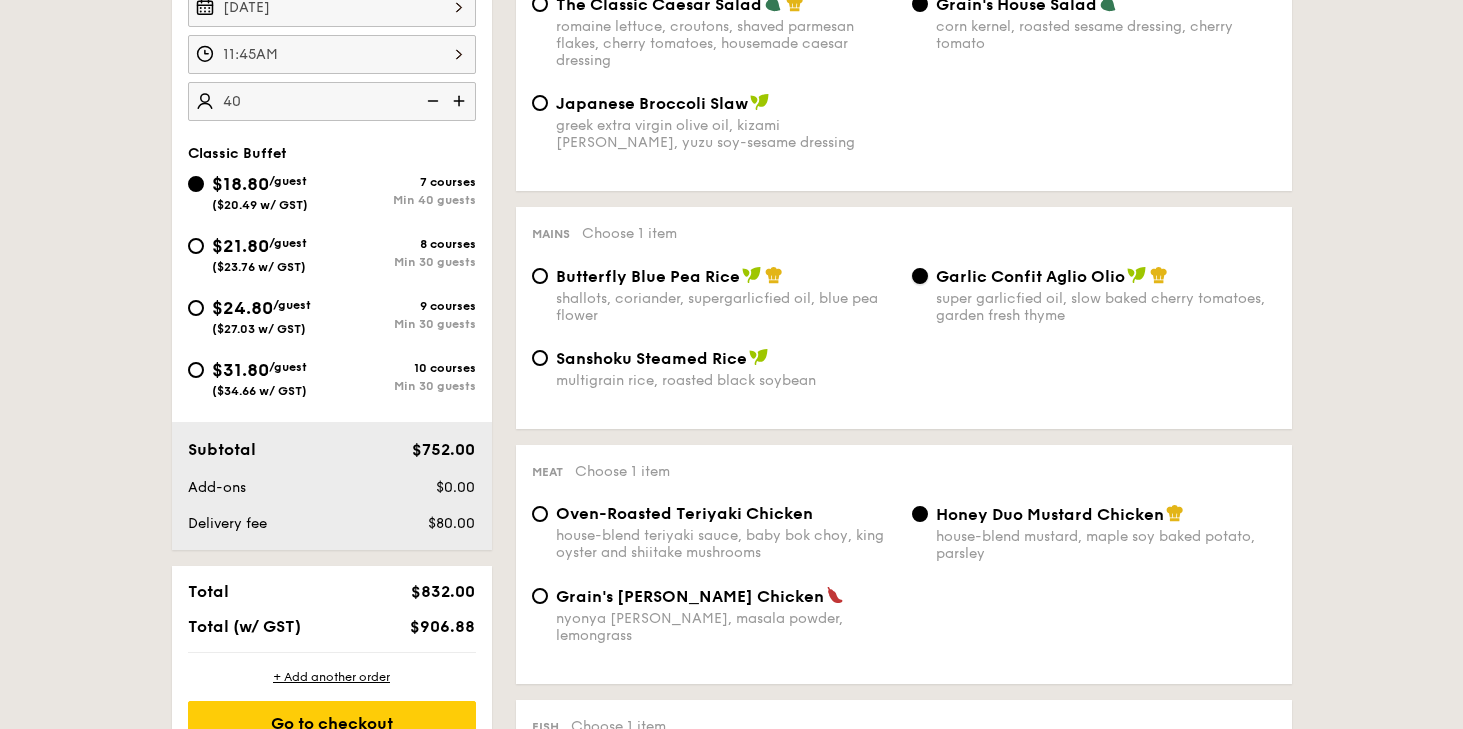 scroll, scrollTop: 628, scrollLeft: 0, axis: vertical 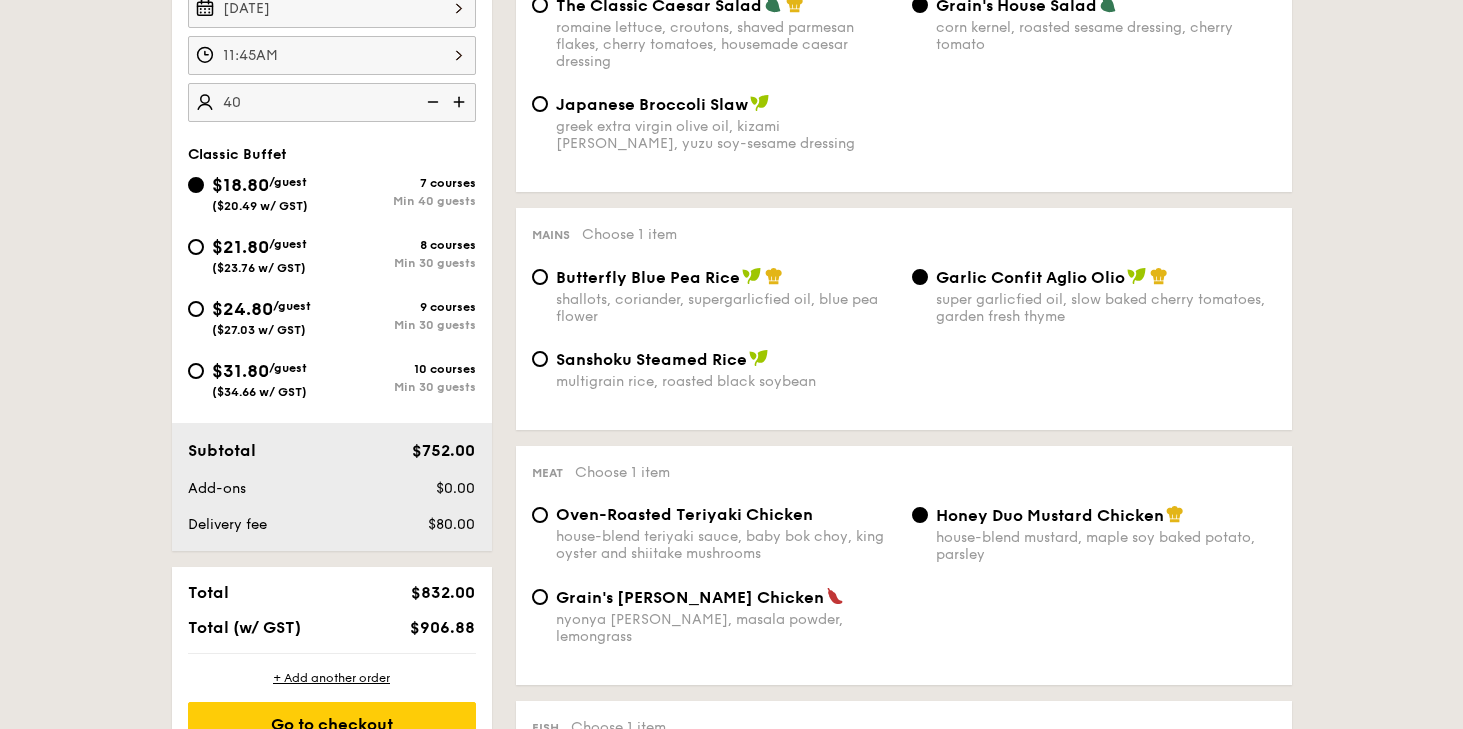 click on "Oven-Roasted Teriyaki Chicken" at bounding box center [684, 514] 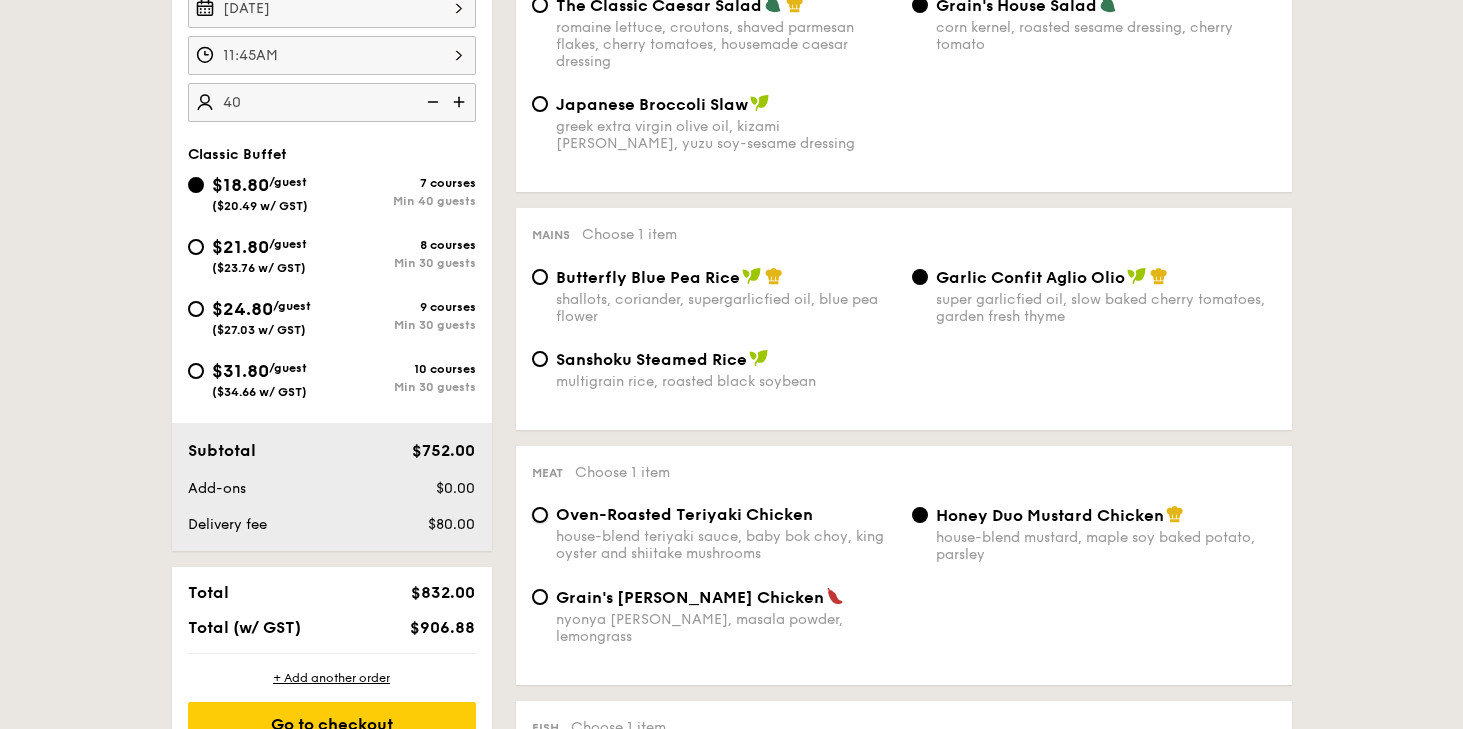click on "Oven-Roasted Teriyaki Chicken house-blend teriyaki sauce, baby bok choy, king oyster and shiitake mushrooms" at bounding box center (540, 515) 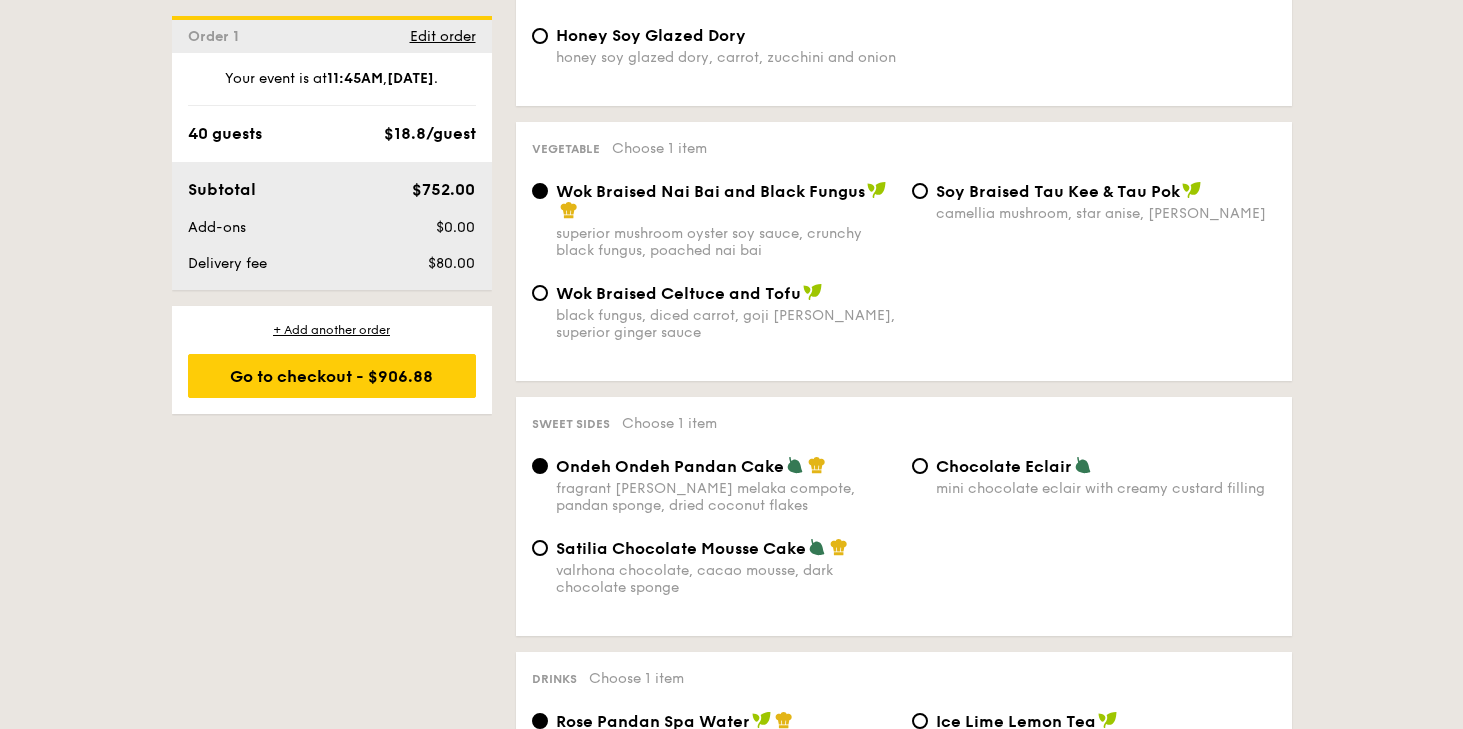 scroll, scrollTop: 1451, scrollLeft: 0, axis: vertical 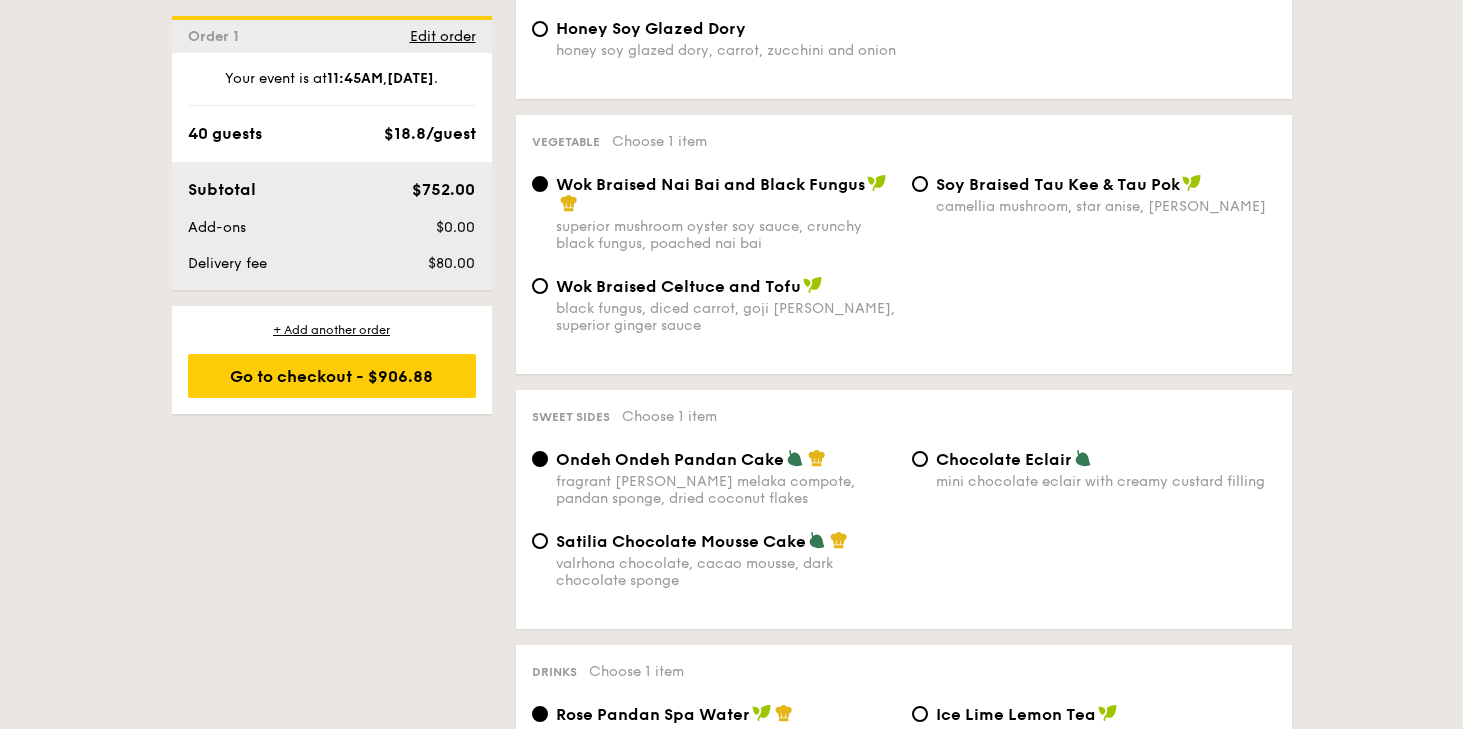 click on "Chocolate Eclair" at bounding box center (1004, 459) 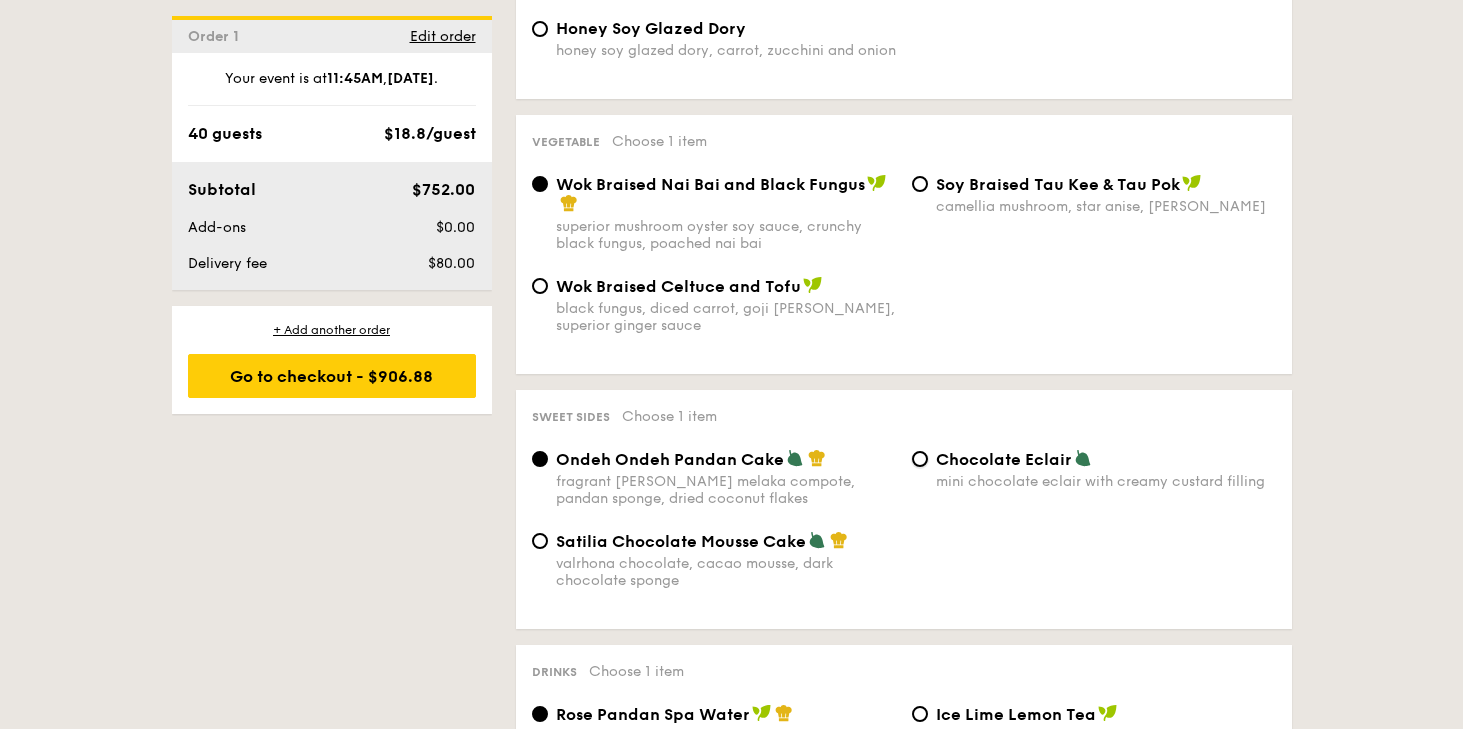 click on "Chocolate Eclair mini chocolate eclair with creamy custard filling" at bounding box center (920, 459) 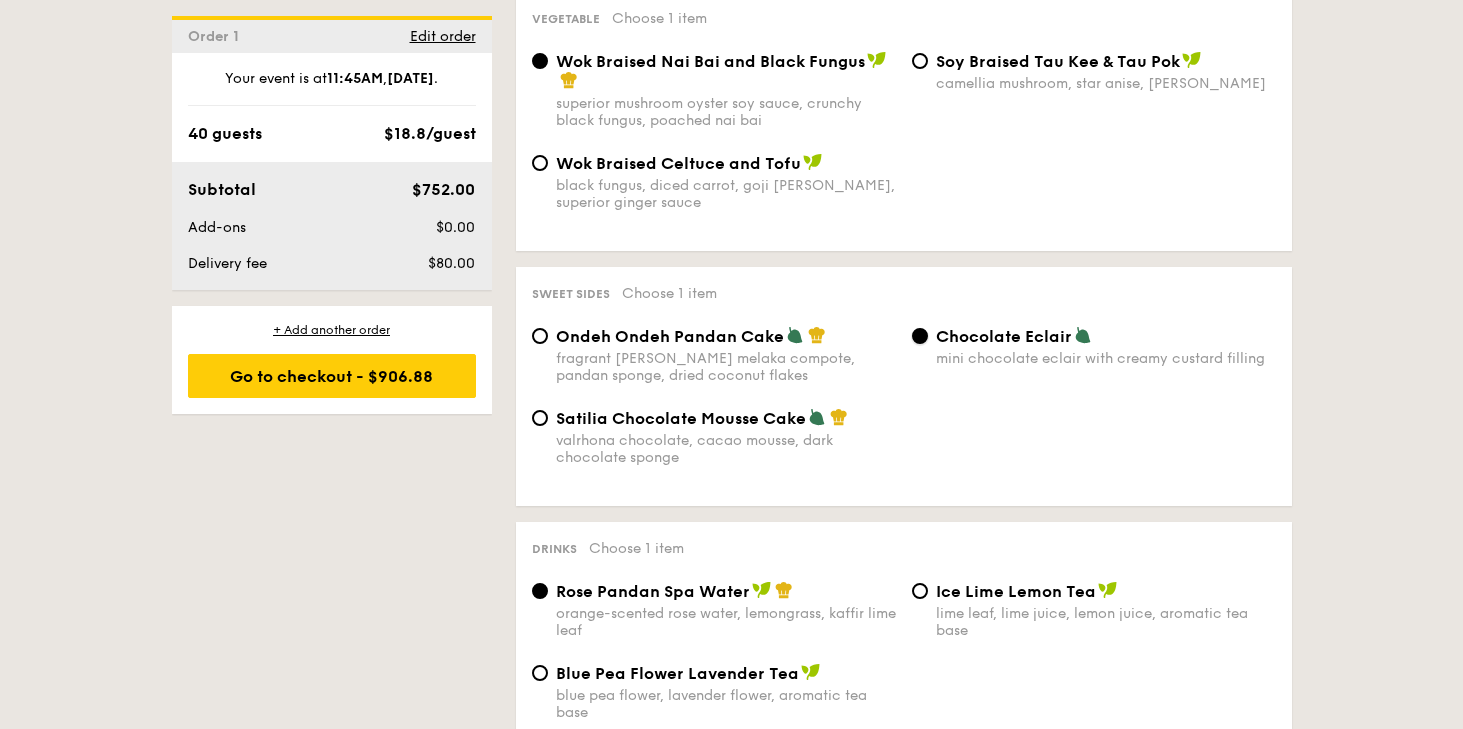 scroll, scrollTop: 1576, scrollLeft: 0, axis: vertical 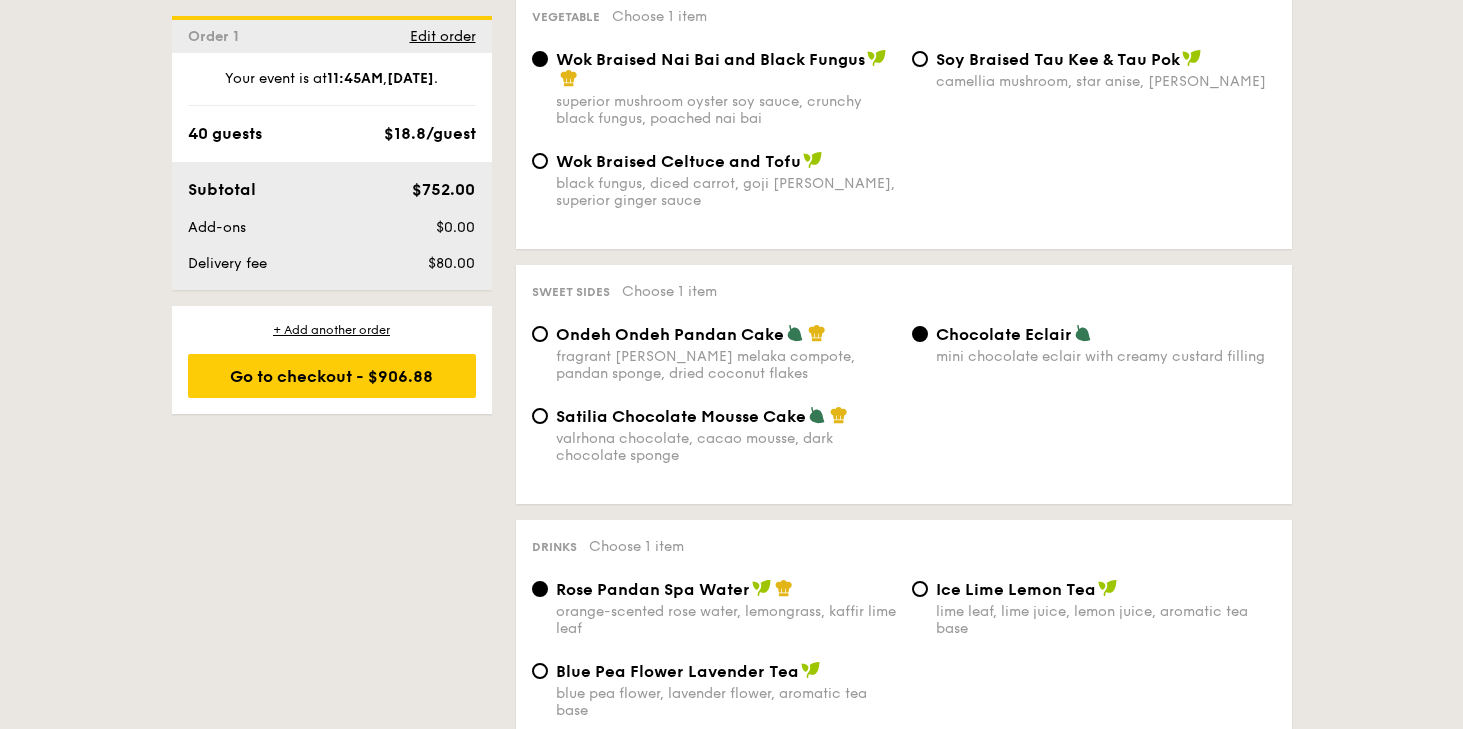 click on "Ondeh Ondeh Pandan Cake" at bounding box center [670, 334] 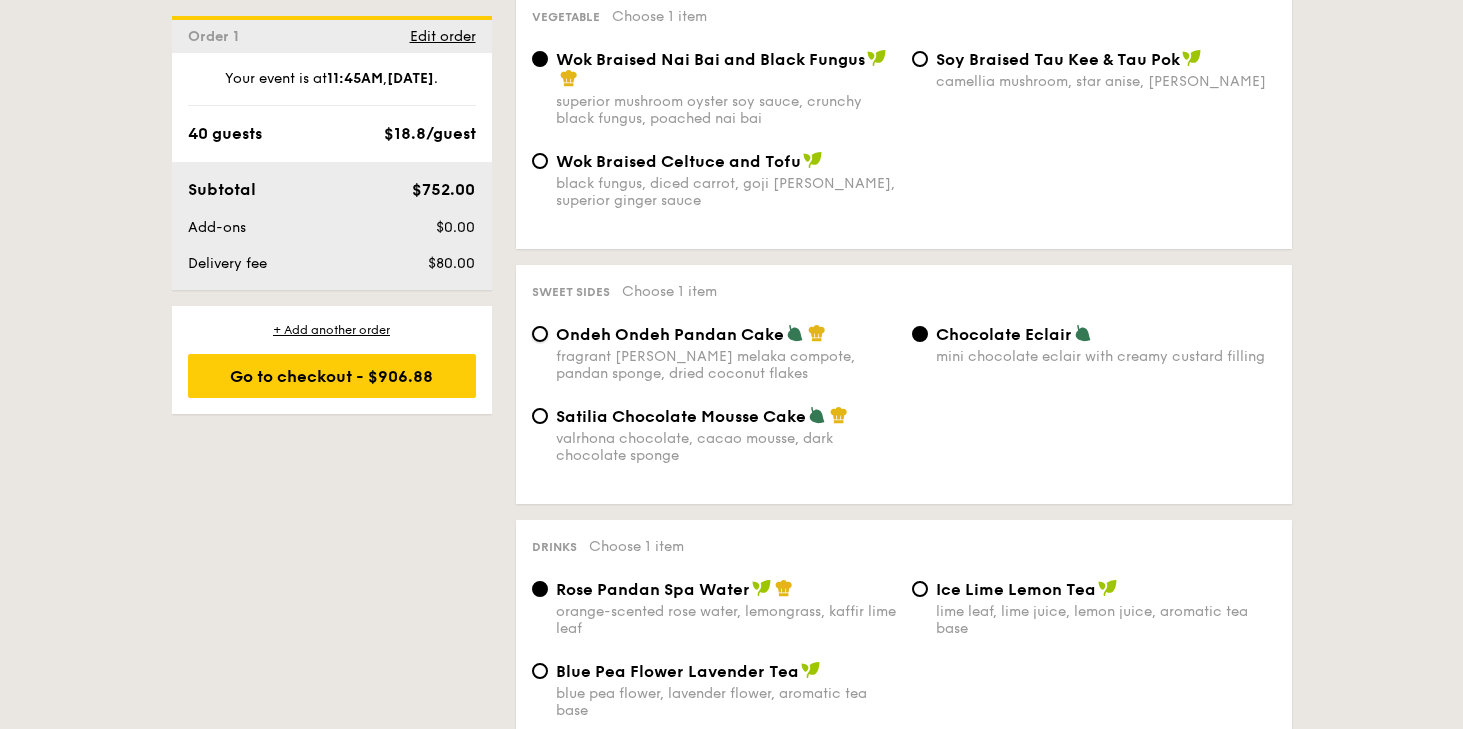 click on "Ondeh Ondeh Pandan Cake fragrant [PERSON_NAME] melaka compote, pandan sponge, dried coconut flakes" at bounding box center [540, 334] 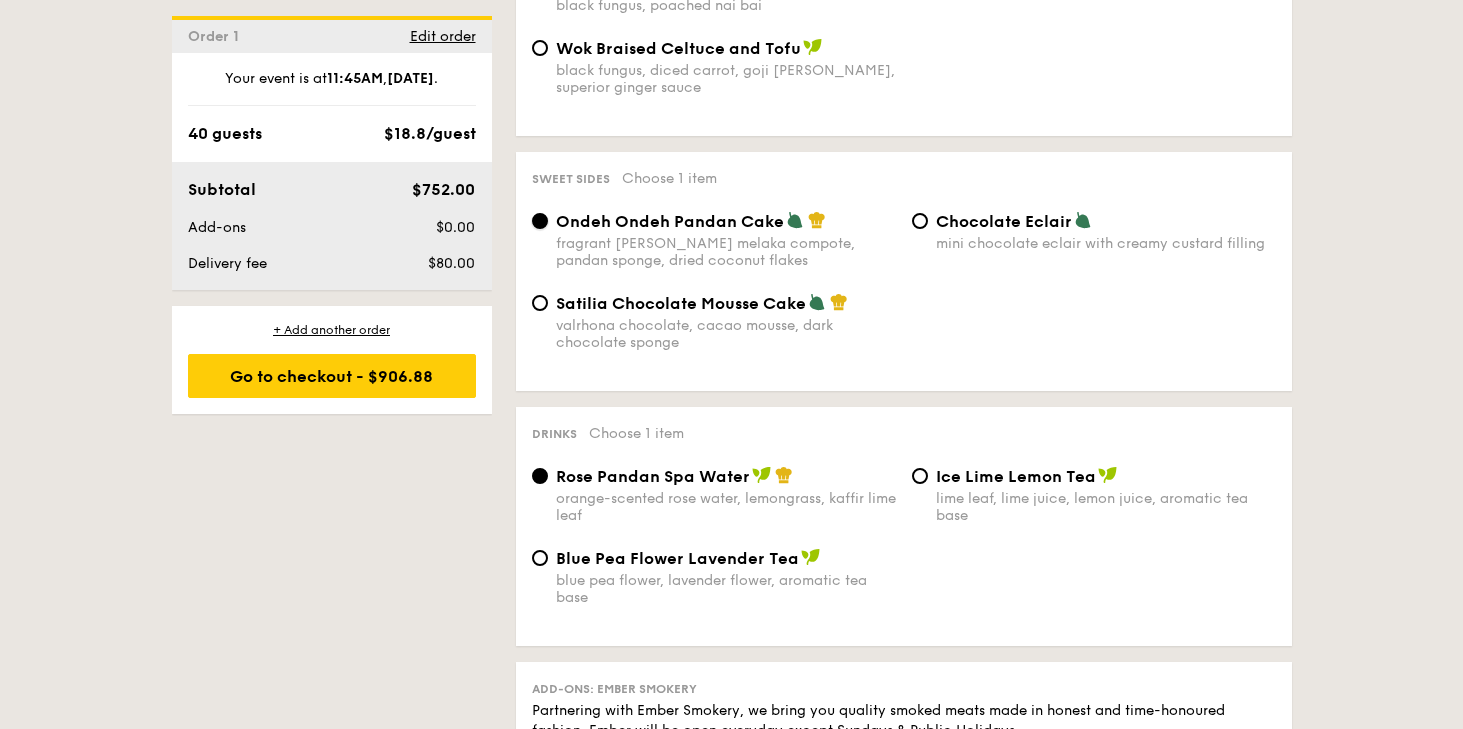 scroll, scrollTop: 1691, scrollLeft: 0, axis: vertical 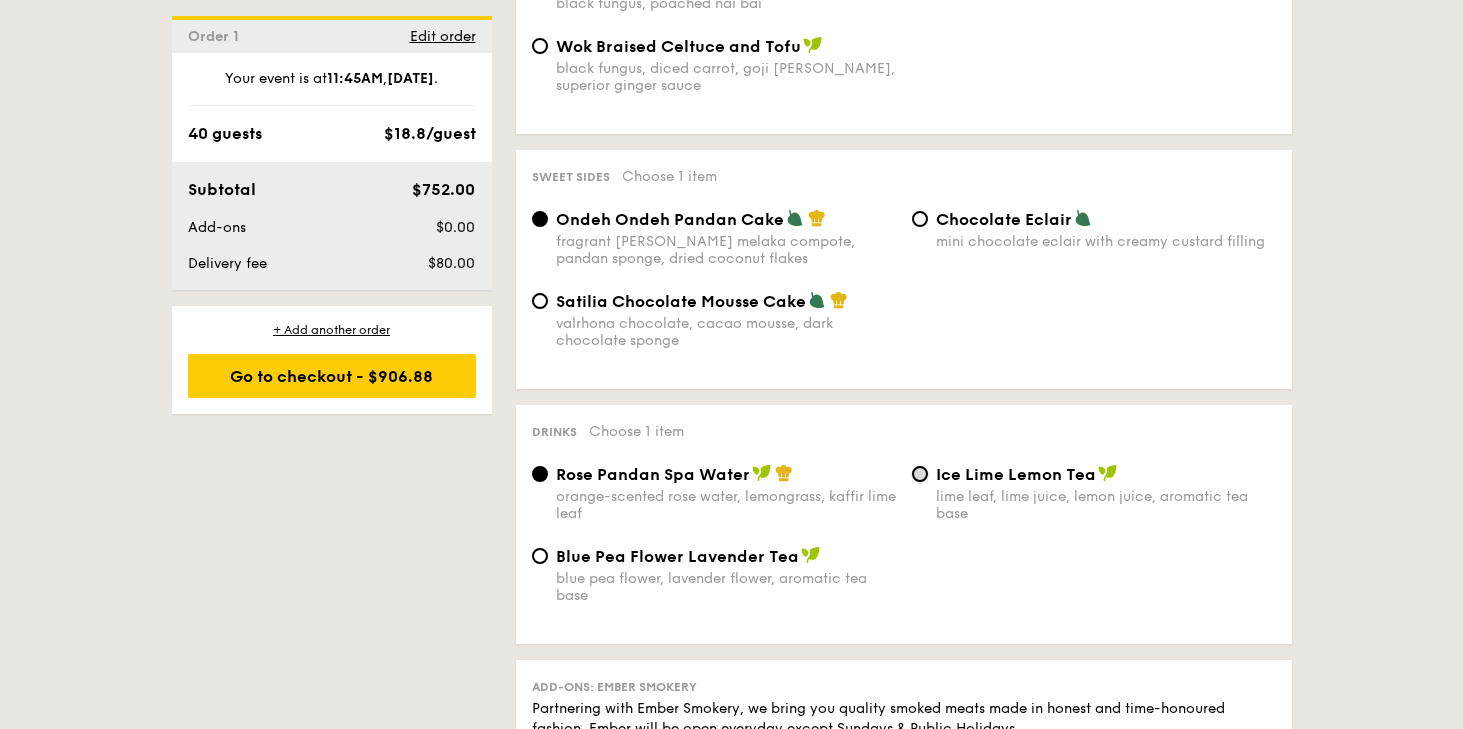 click on "Ice Lime Lemon Tea lime leaf, lime juice, lemon juice, aromatic tea base" at bounding box center (920, 474) 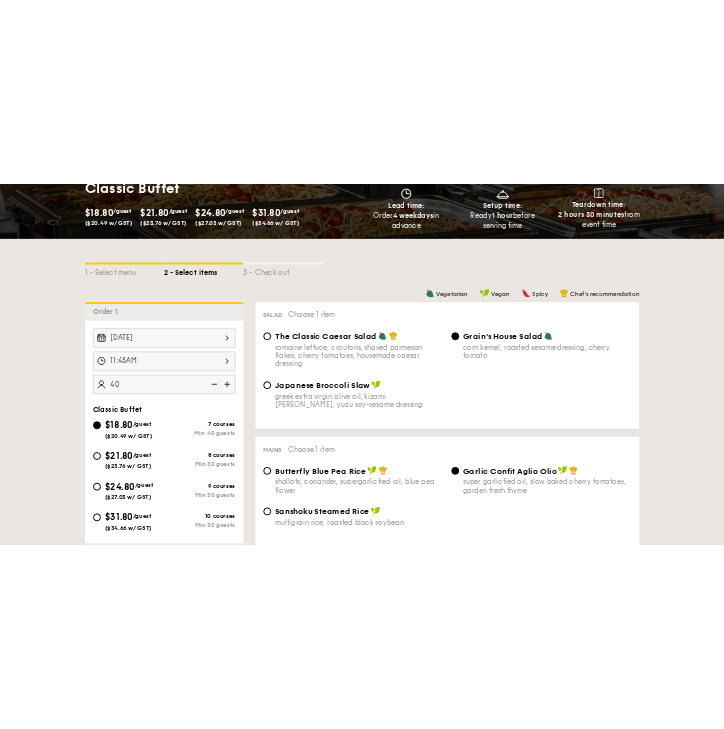 scroll, scrollTop: 0, scrollLeft: 0, axis: both 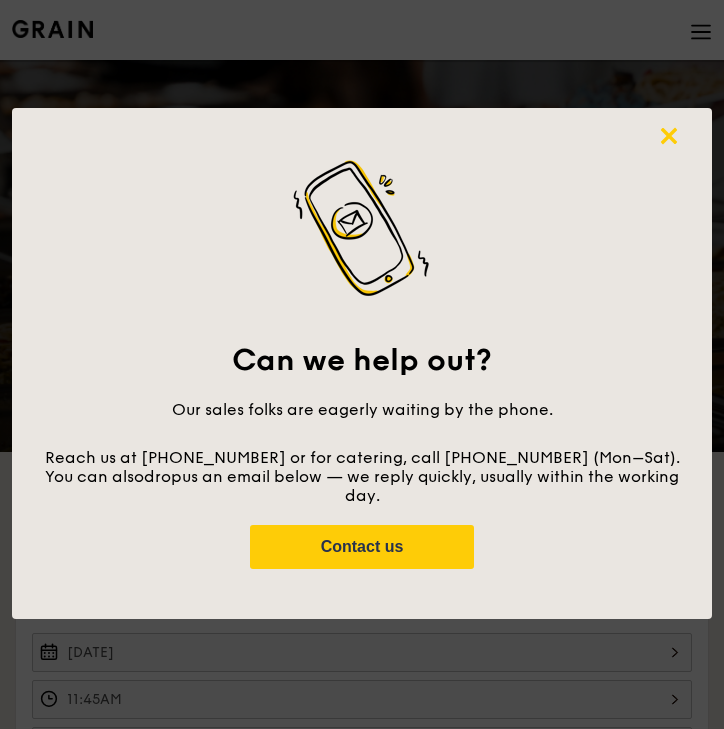 click 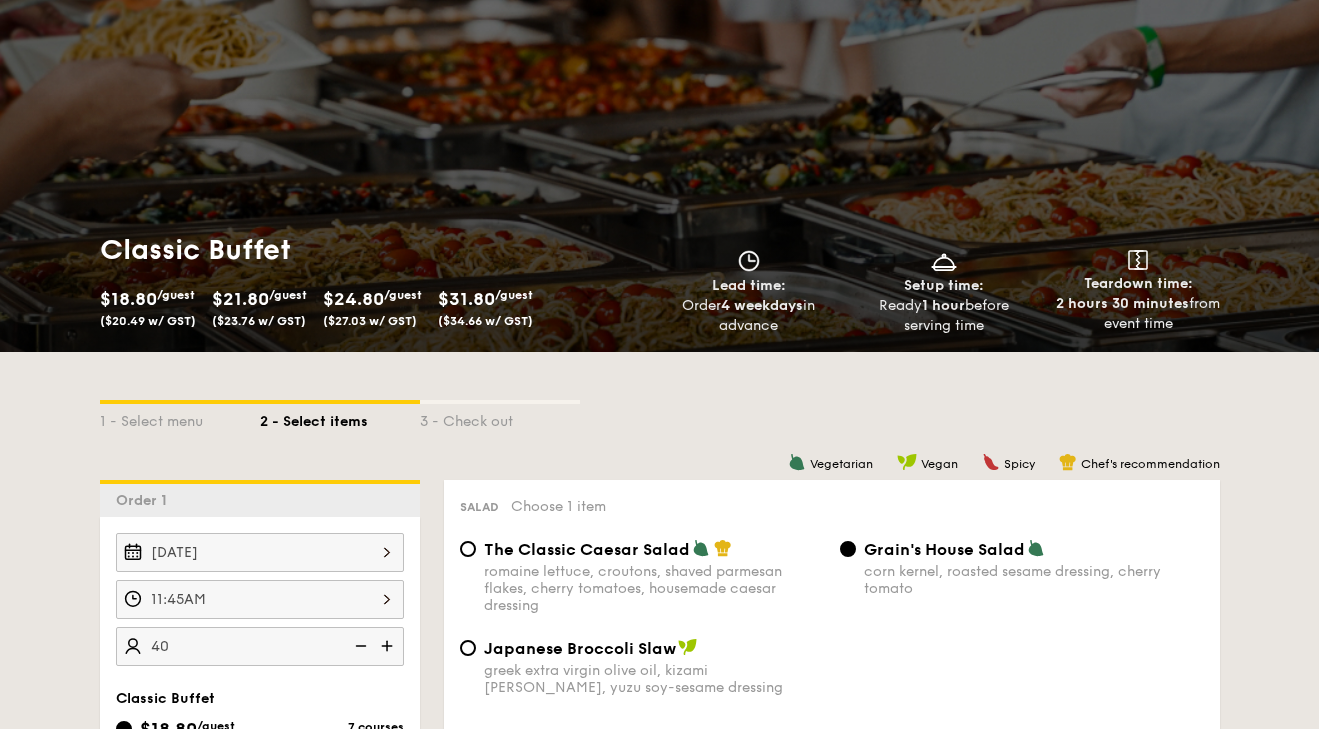 scroll, scrollTop: 0, scrollLeft: 0, axis: both 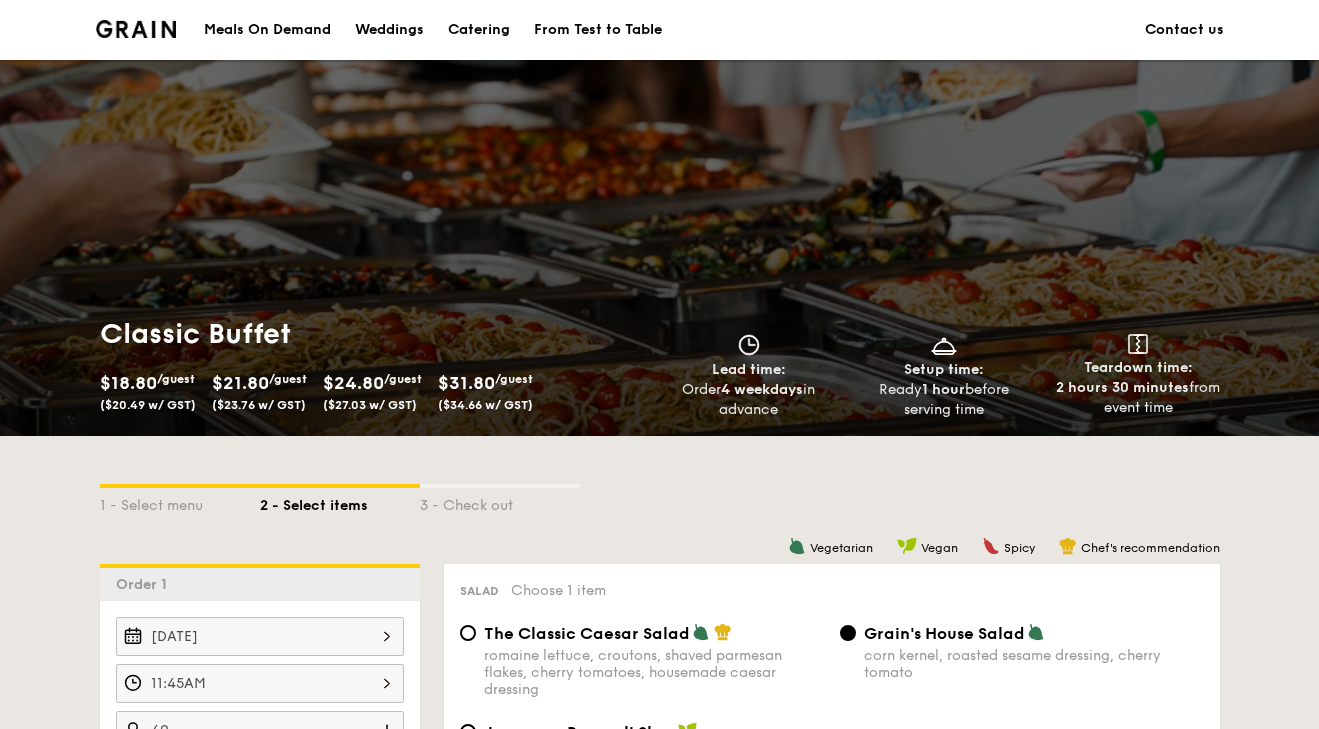 click at bounding box center (136, 29) 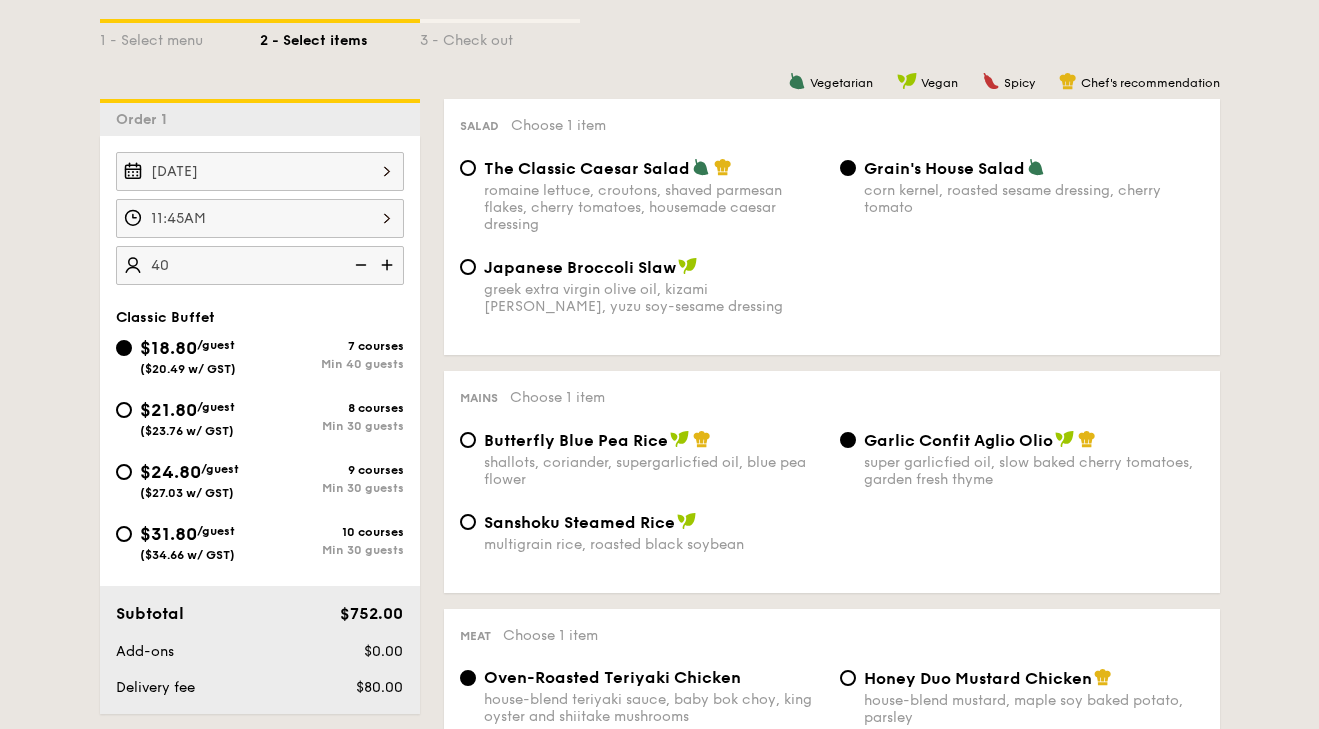scroll, scrollTop: 557, scrollLeft: 0, axis: vertical 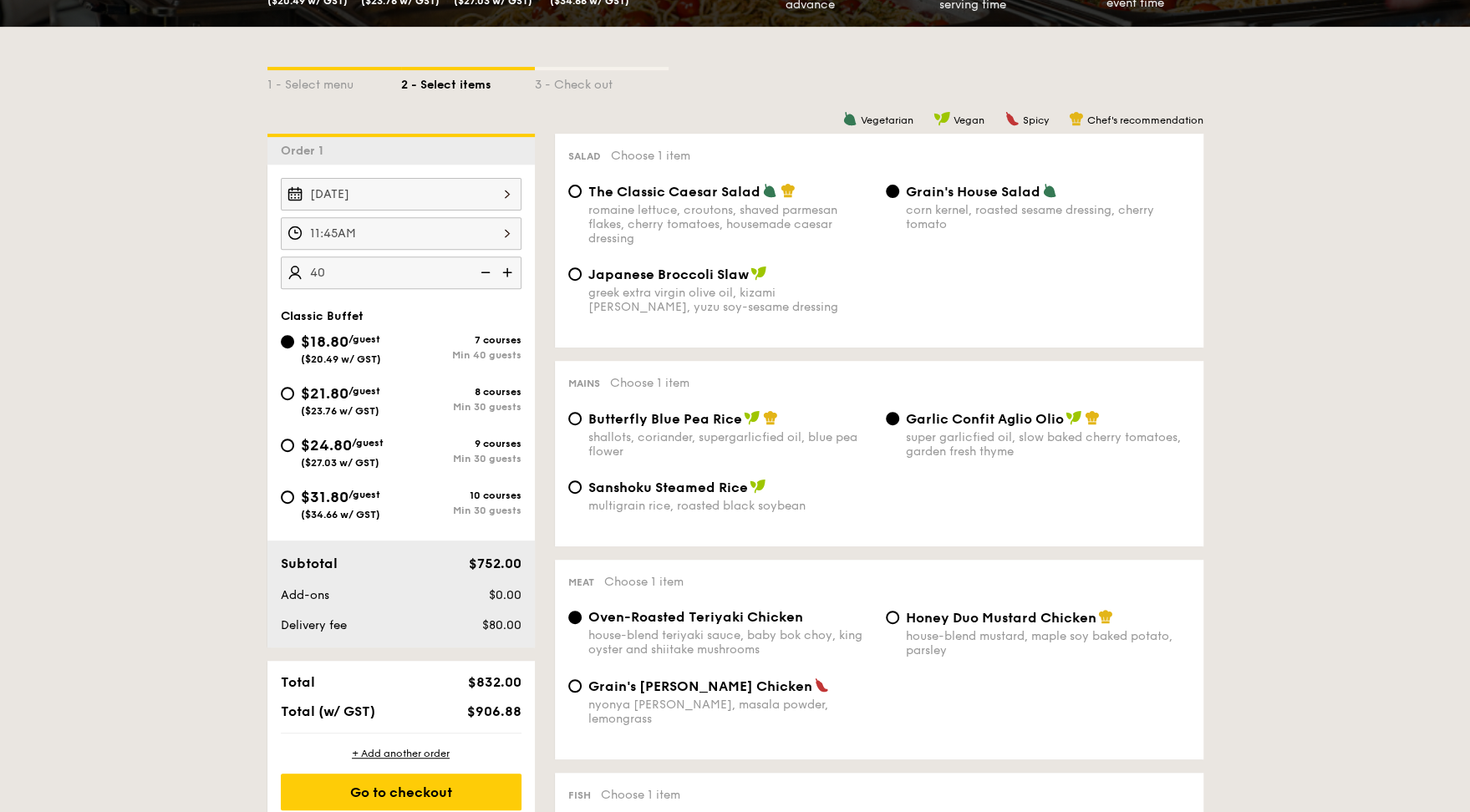 click on "1 - Select menu
2 - Select items
3 - Check out
Order 1
[DATE]        11:45AM      40 guests
Classic Buffet
$18.80
/guest
($20.49 w/ GST)
7 courses
Min 40 guests
$21.80
/guest
($23.76 w/ GST)
8 courses
Min 30 guests
$24.80
/guest
($27.03 w/ GST)
9 courses
Min 30 guests
$31.80
/guest
($34.66 w/ GST)
10 courses
Min 30 guests
Subtotal
$752.00
Add-ons
$0.00
Delivery fee
$80.00
Total
$832.00
Total (w/ GST)
$906.88
+ Add another order
Go to checkout
Order 1" at bounding box center (735, 1076) 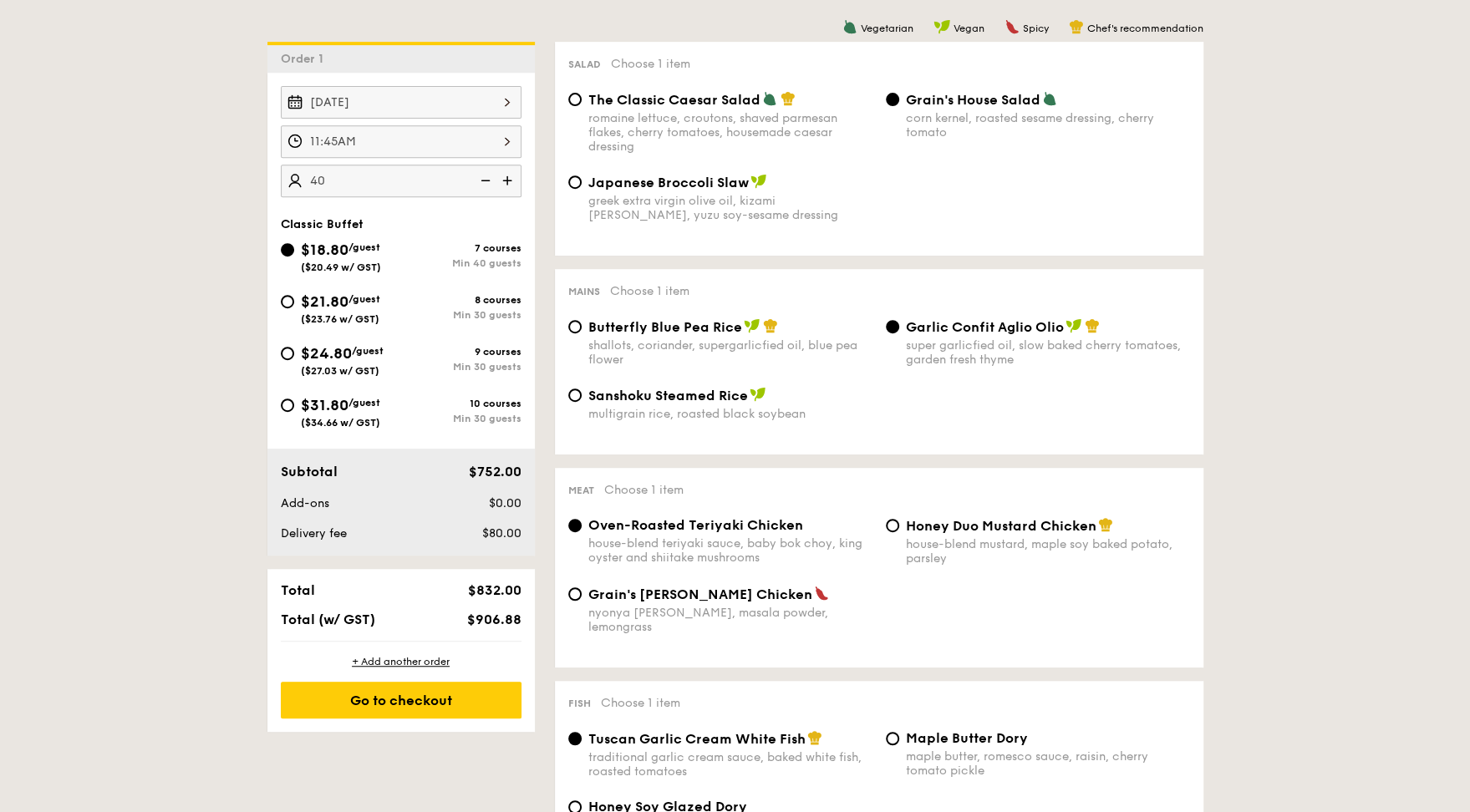 scroll, scrollTop: 0, scrollLeft: 0, axis: both 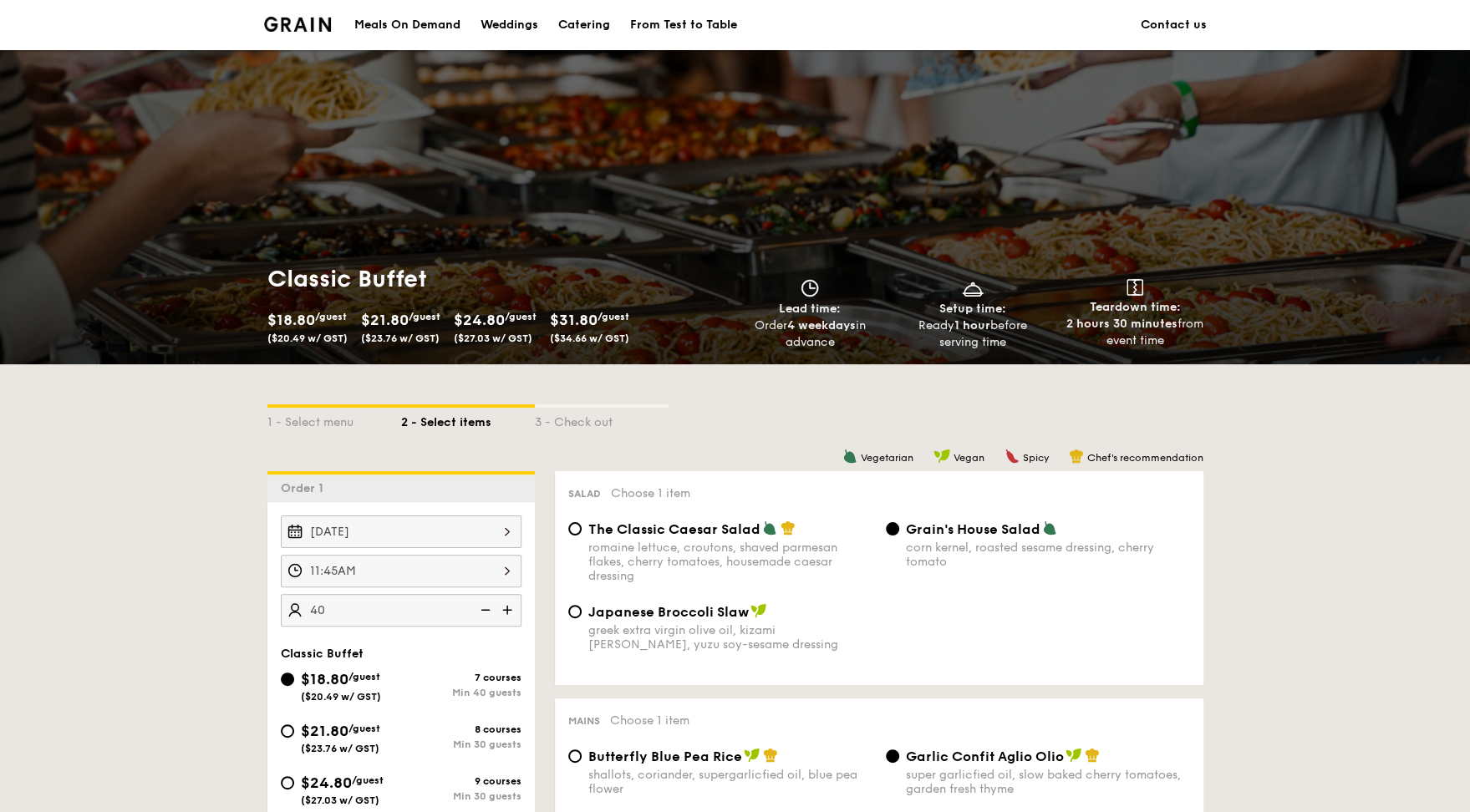 click at bounding box center (298, 24) 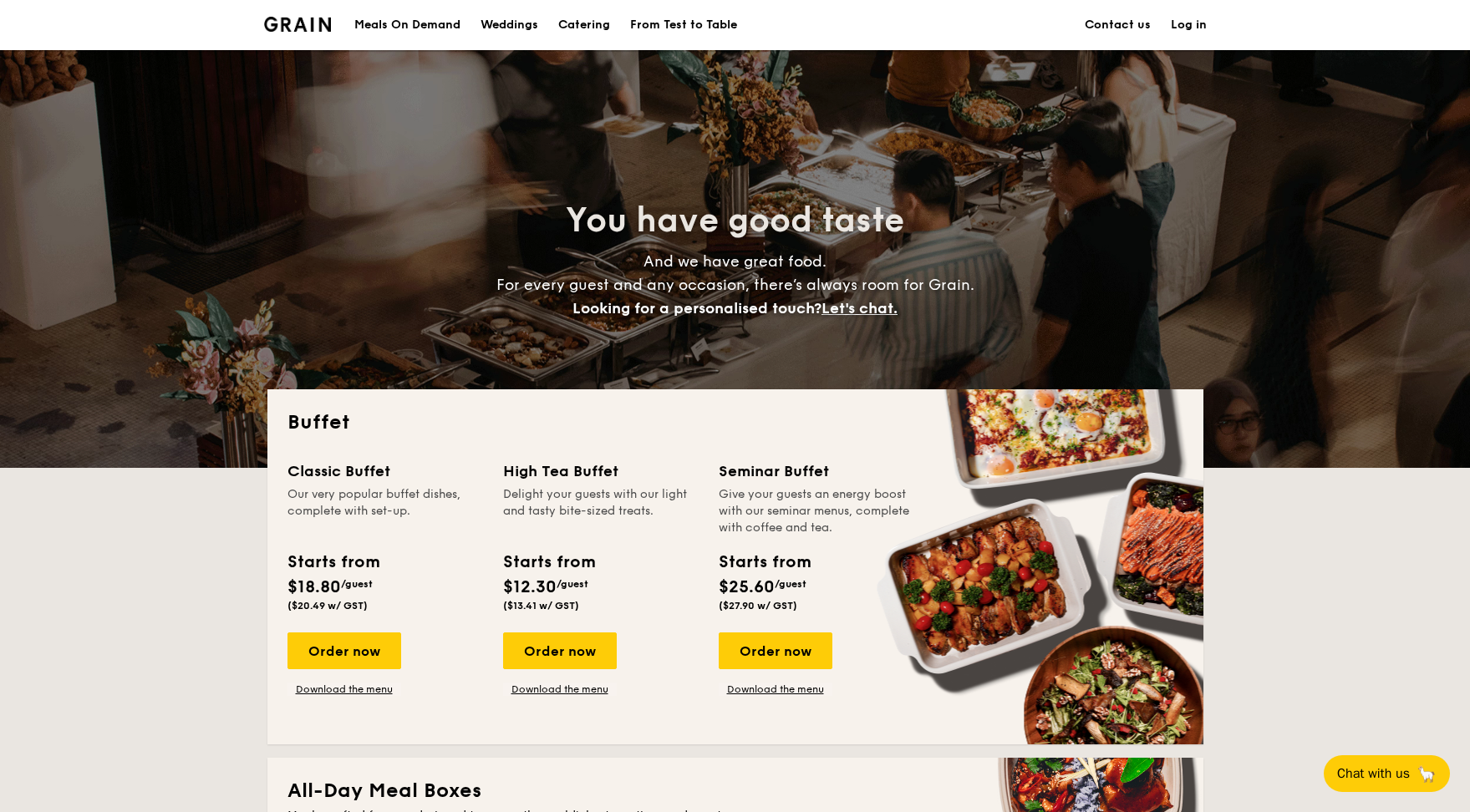 scroll, scrollTop: 0, scrollLeft: 0, axis: both 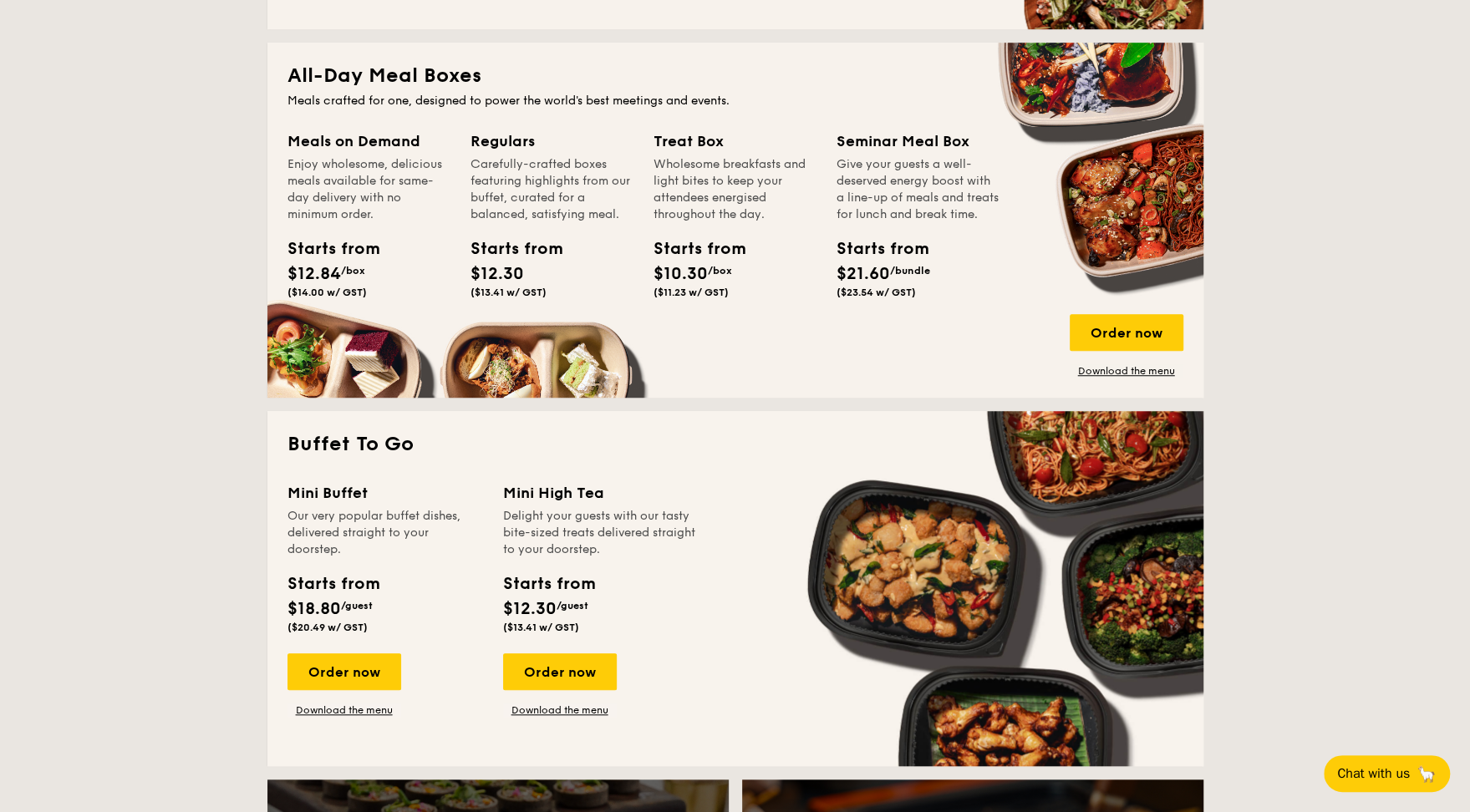 click on "$10.30" at bounding box center [680, 274] 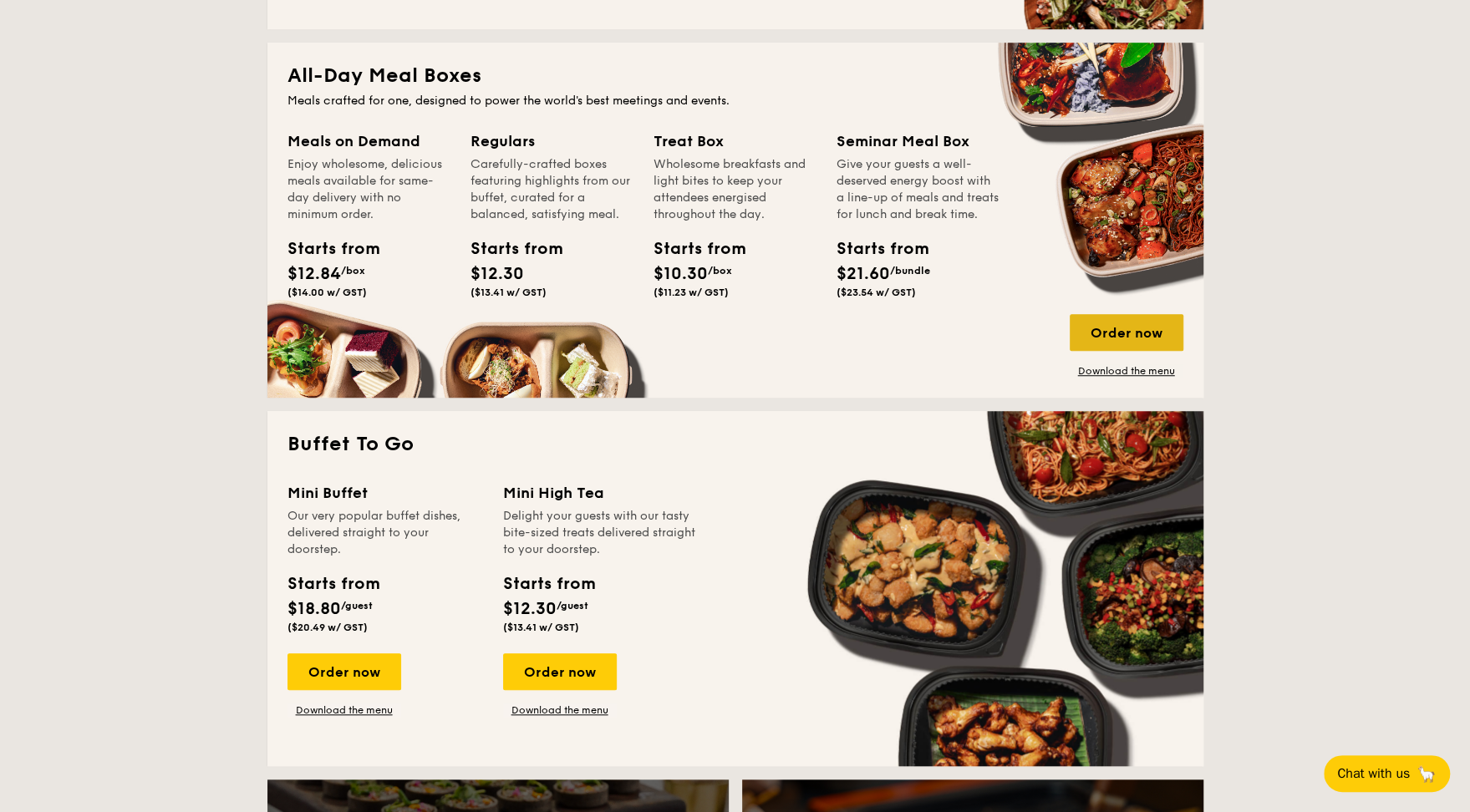 click on "Order now" at bounding box center (1127, 332) 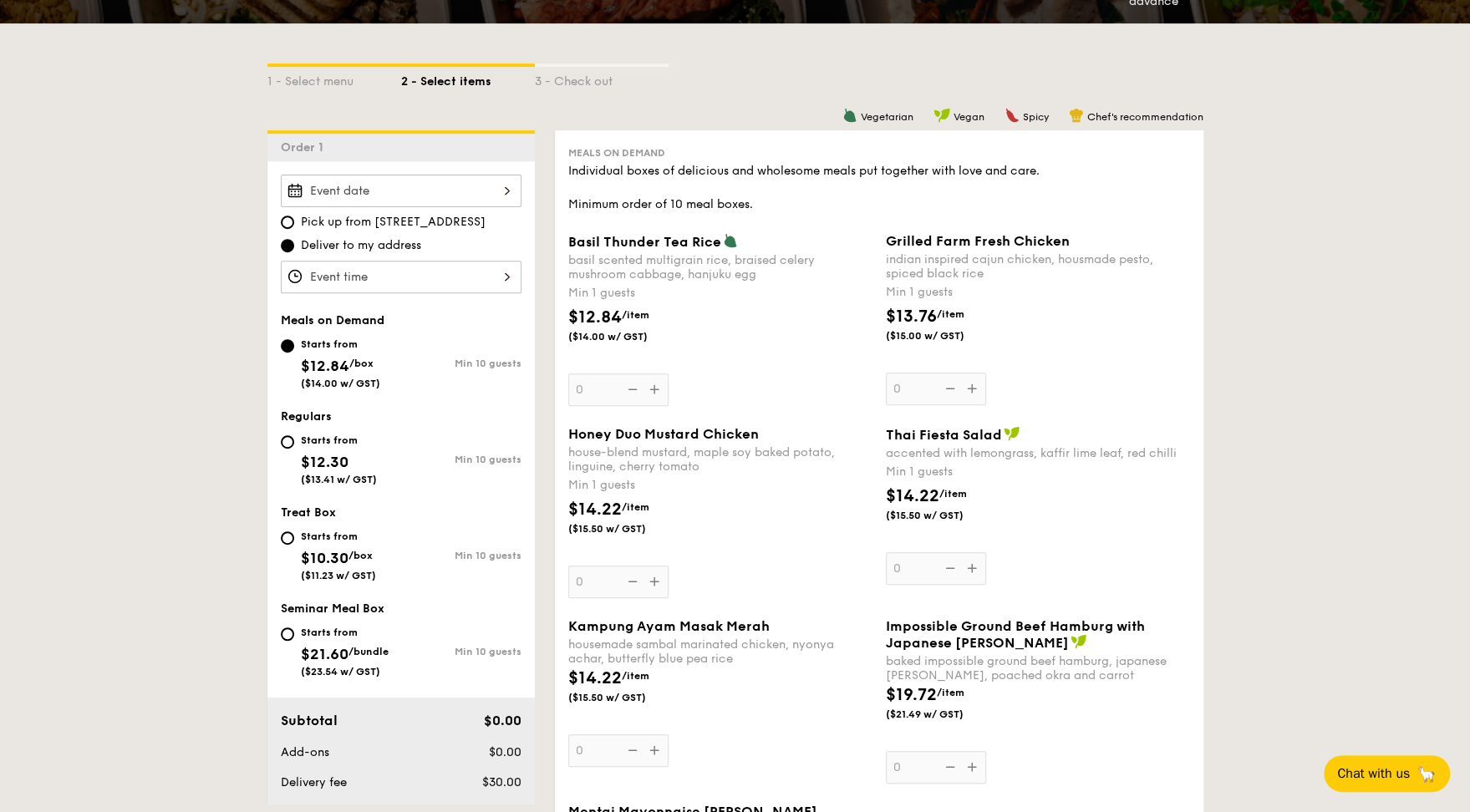 scroll, scrollTop: 348, scrollLeft: 0, axis: vertical 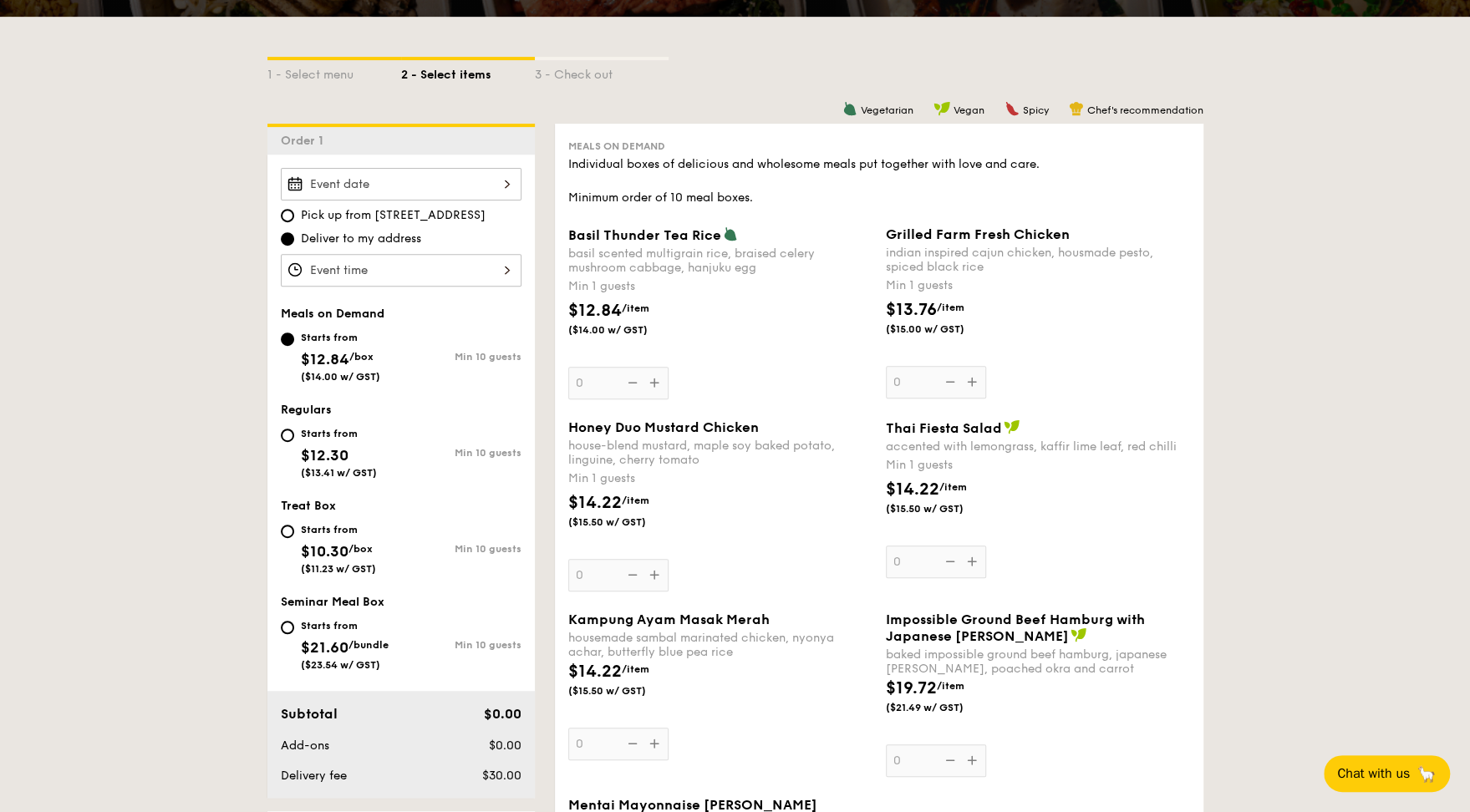 click on "Basil Thunder Tea Rice basil scented multigrain rice, braised celery mushroom cabbage, hanjuku egg
Min 1 guests
$12.84
/item
($14.00 w/ GST)
0" at bounding box center (720, 312) 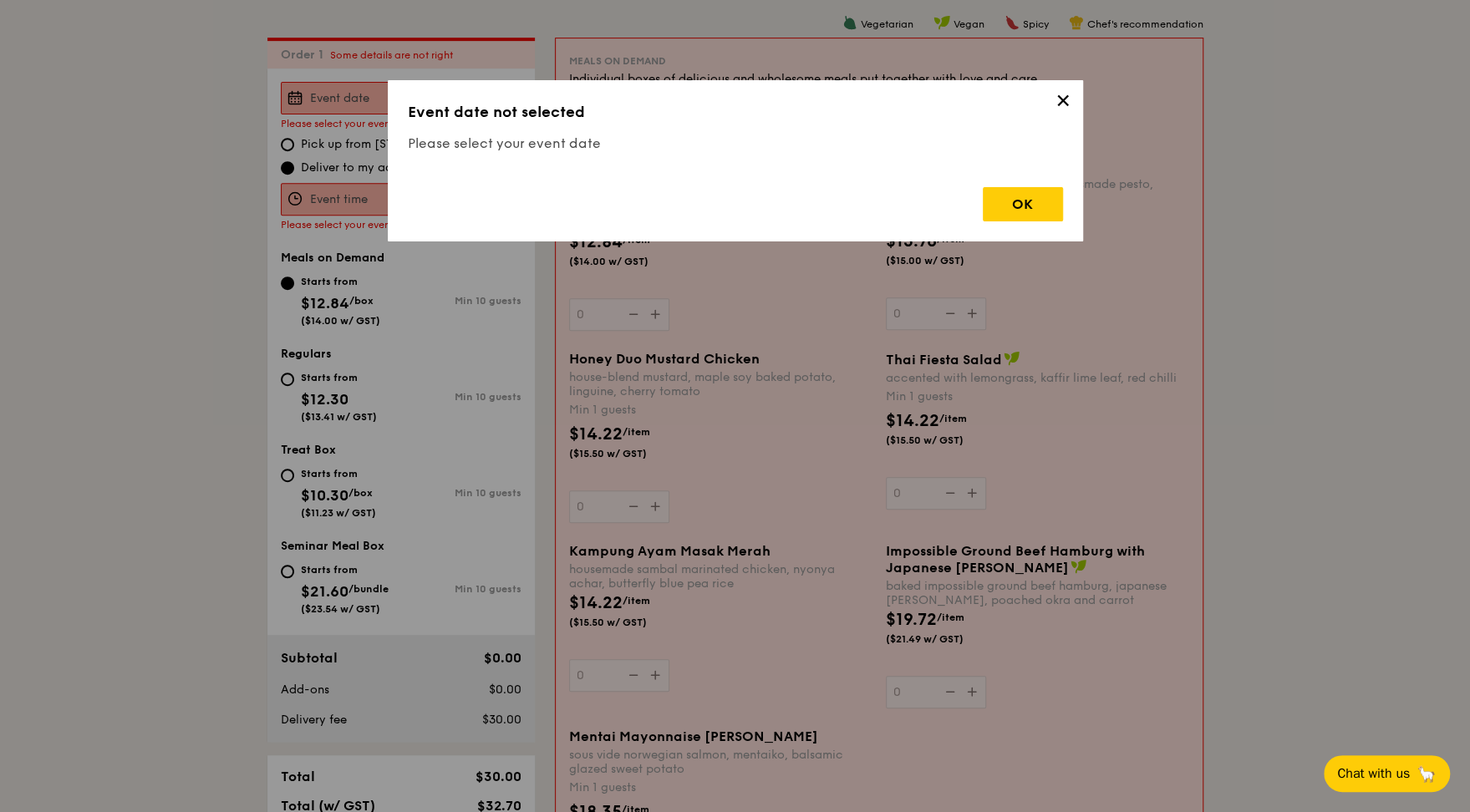 scroll, scrollTop: 446, scrollLeft: 0, axis: vertical 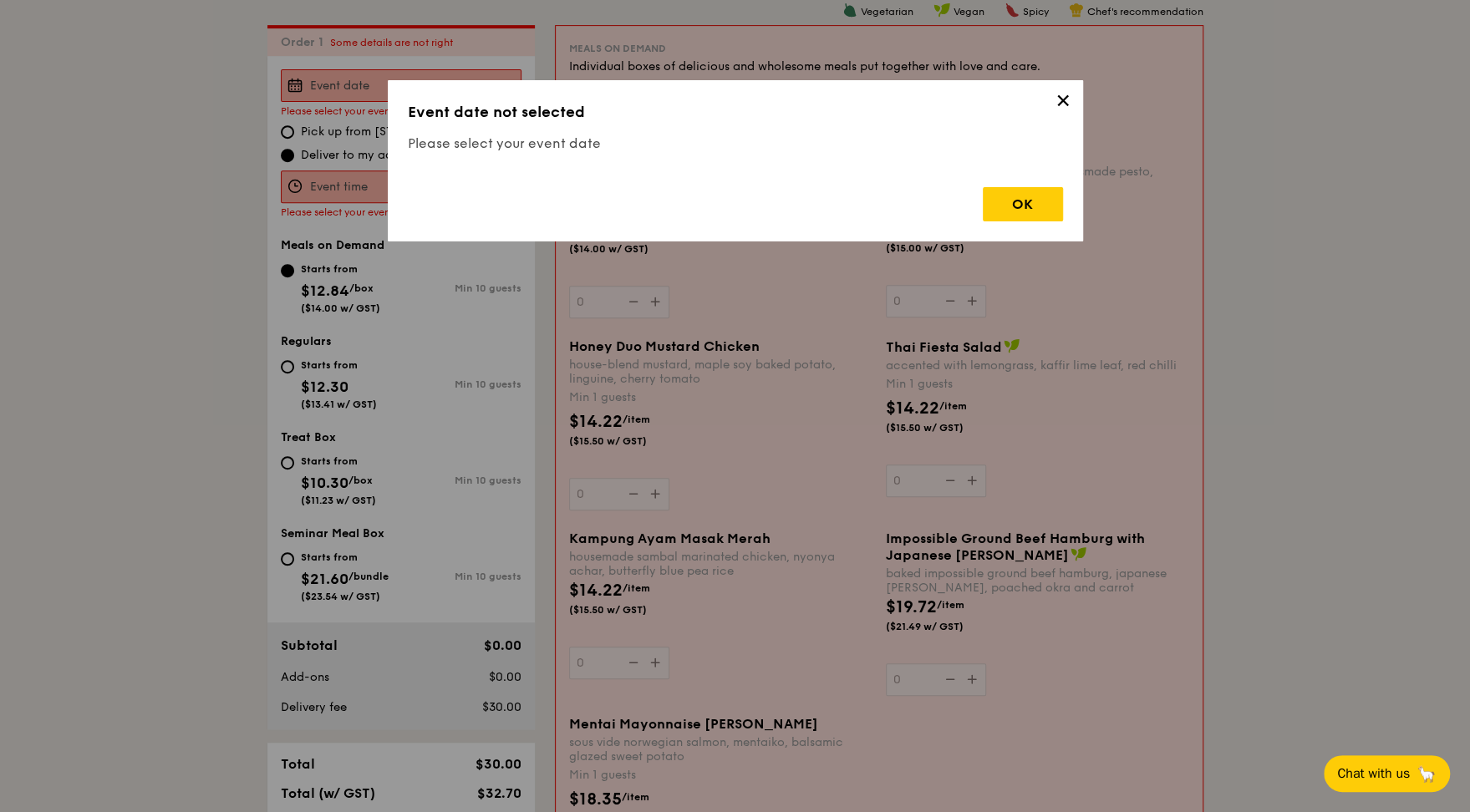 click on "✕" at bounding box center (1063, 104) 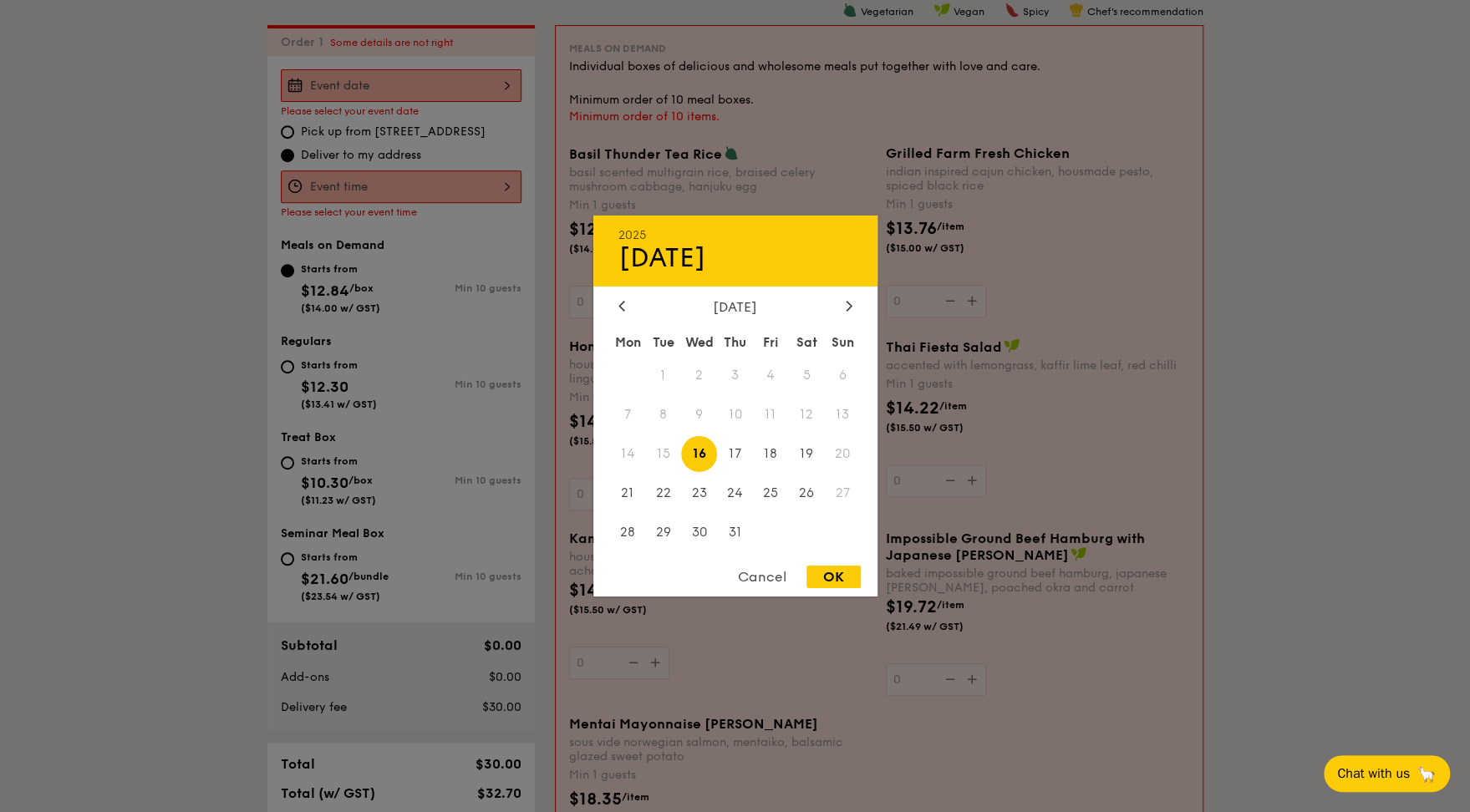 click on "2025   [DATE] [DATE] Tue Wed Thu Fri Sat Sun   1 2 3 4 5 6 7 8 9 10 11 12 13 14 15 16 17 18 19 20 21 22 23 24 25 26 27 28 29 30 31     Cancel   OK" at bounding box center [401, 85] 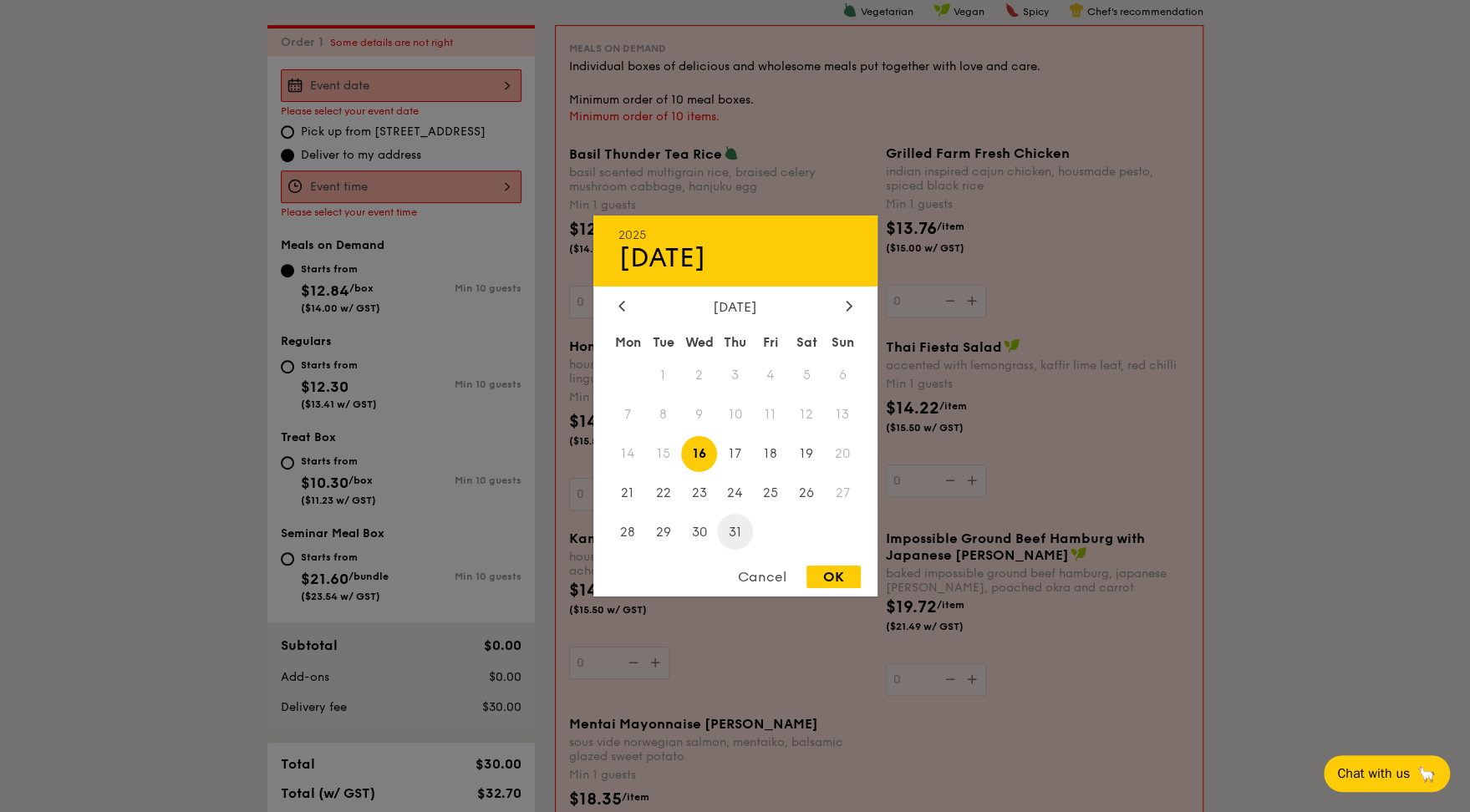 click on "31" at bounding box center [735, 531] 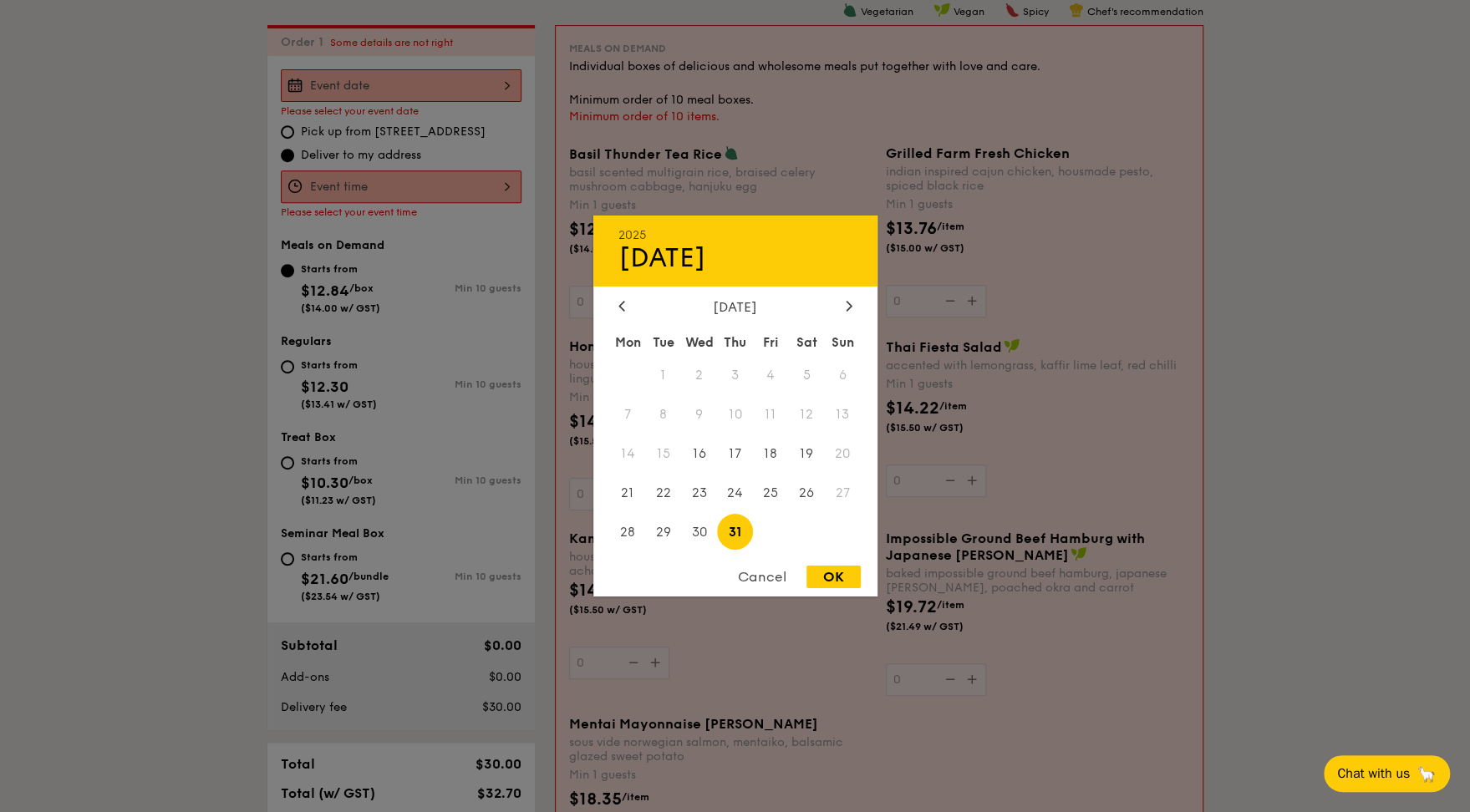 click on "OK" at bounding box center [833, 576] 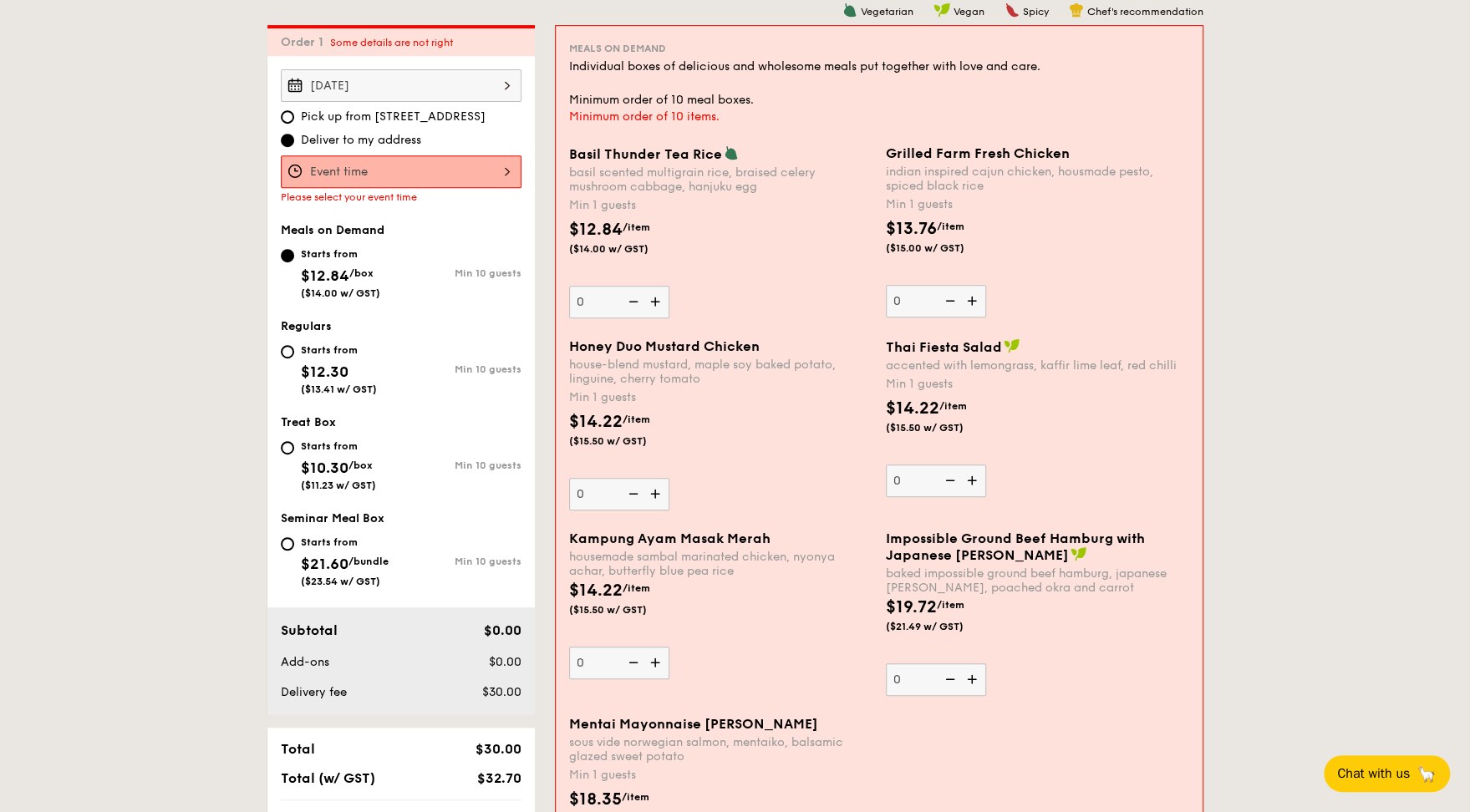 click at bounding box center [401, 171] 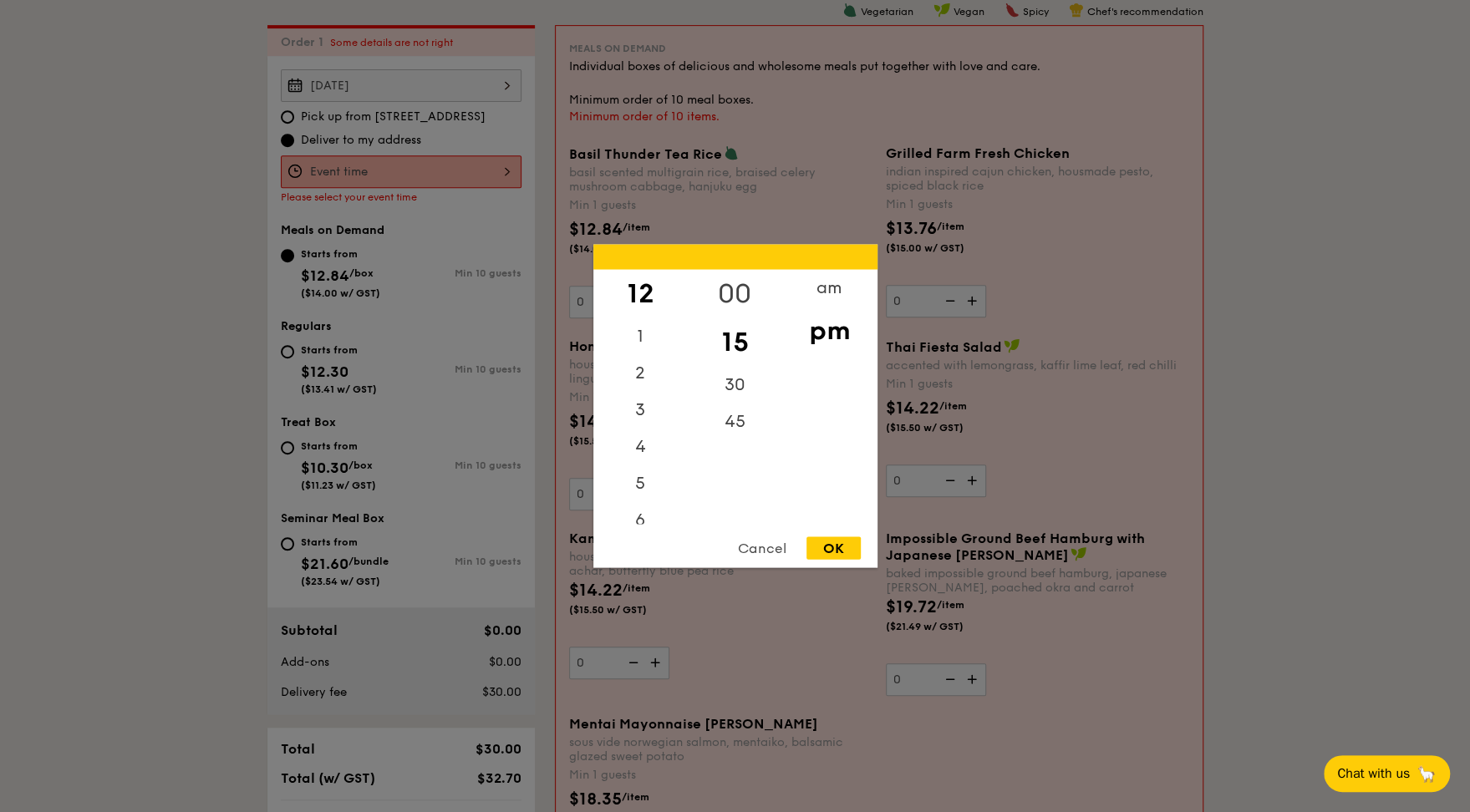 click on "00" at bounding box center (735, 294) 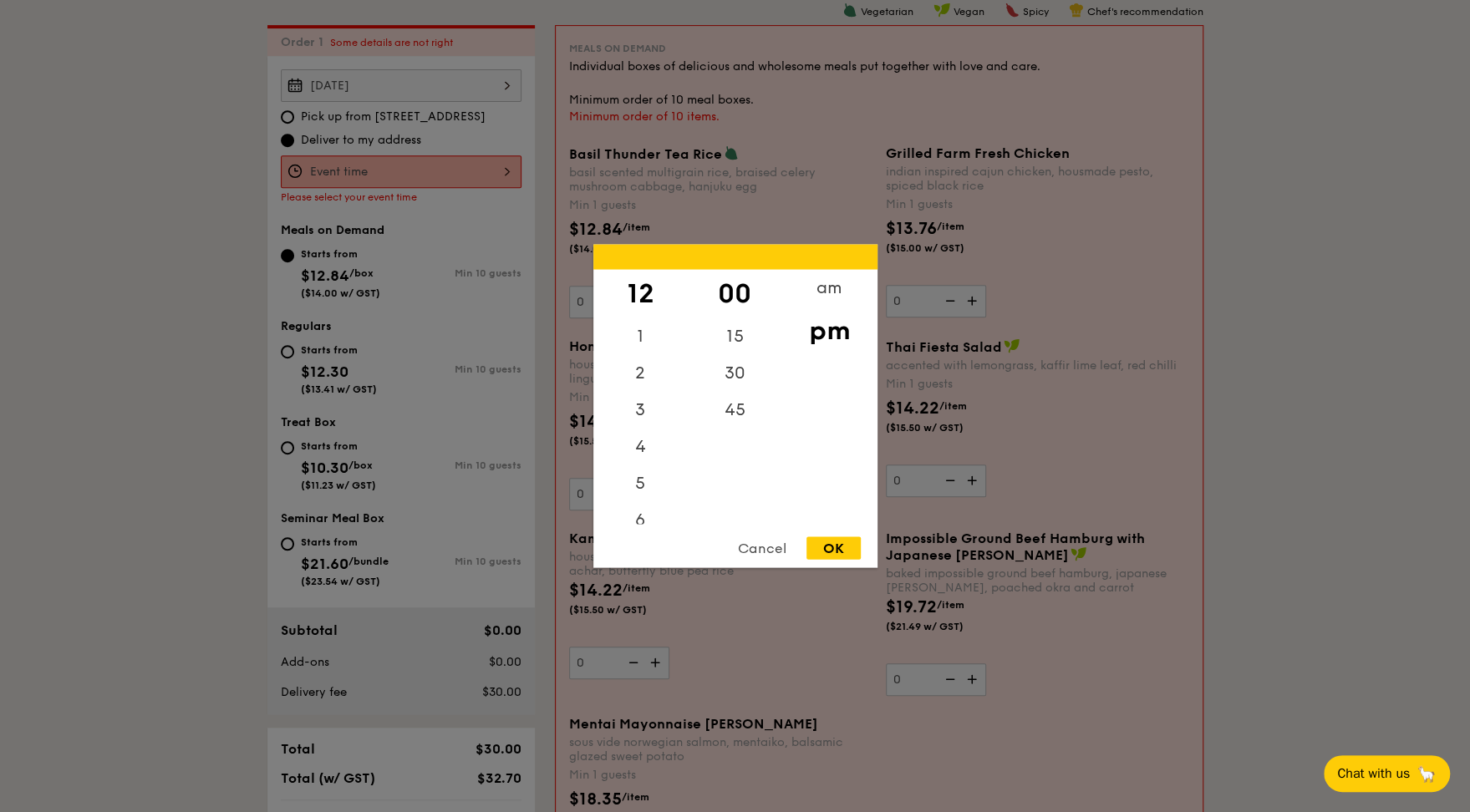click on "OK" at bounding box center [833, 548] 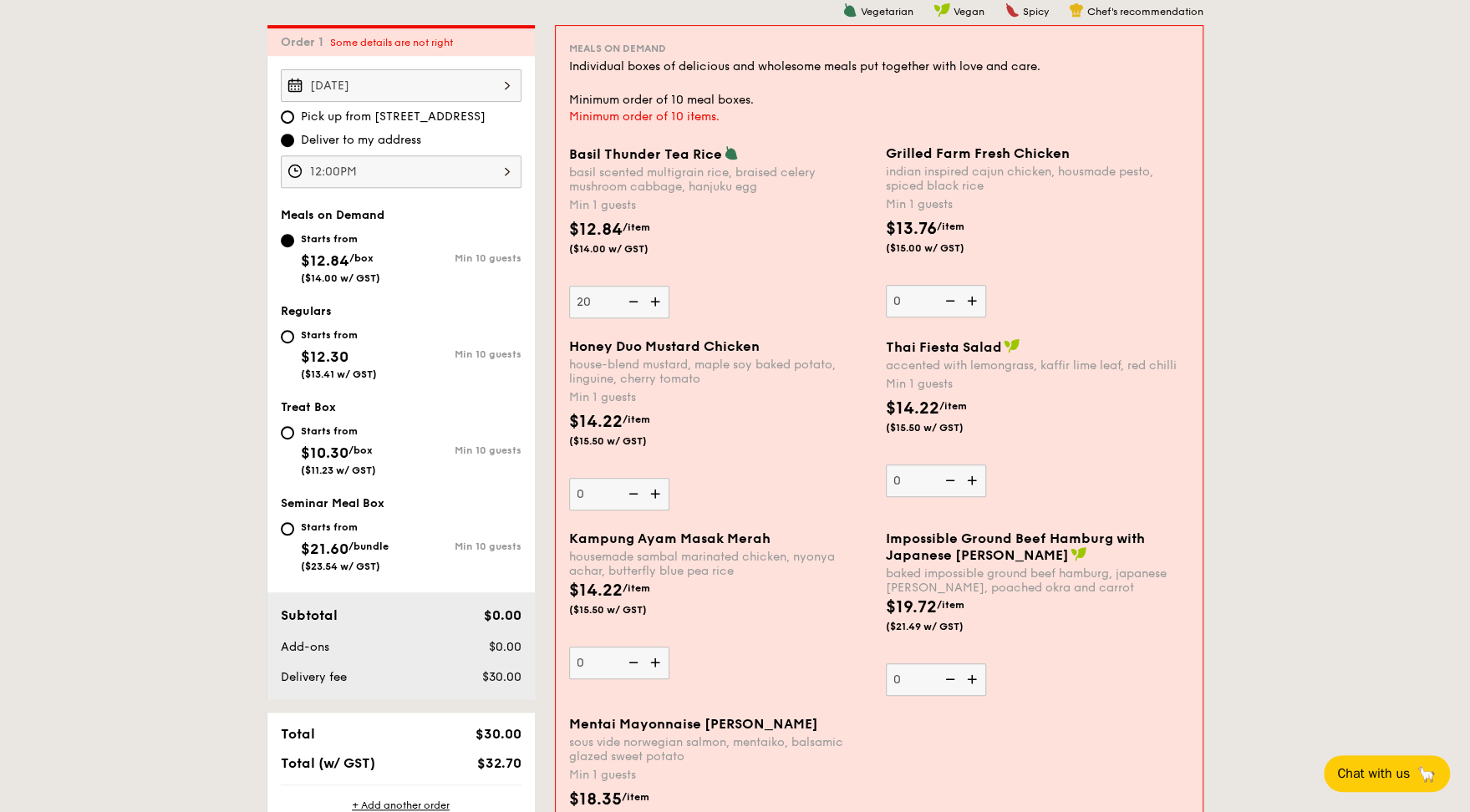 type on "20" 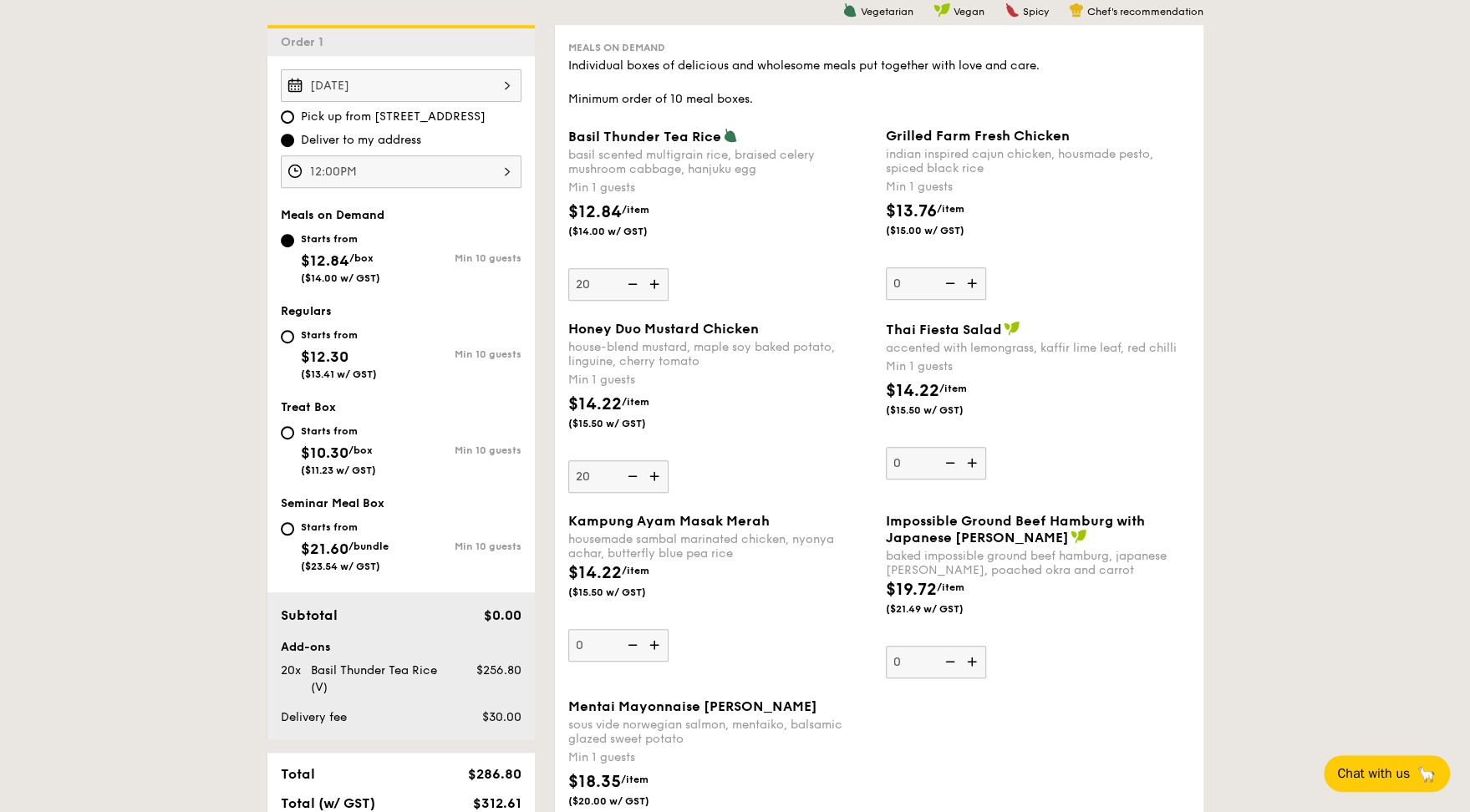 type on "2" 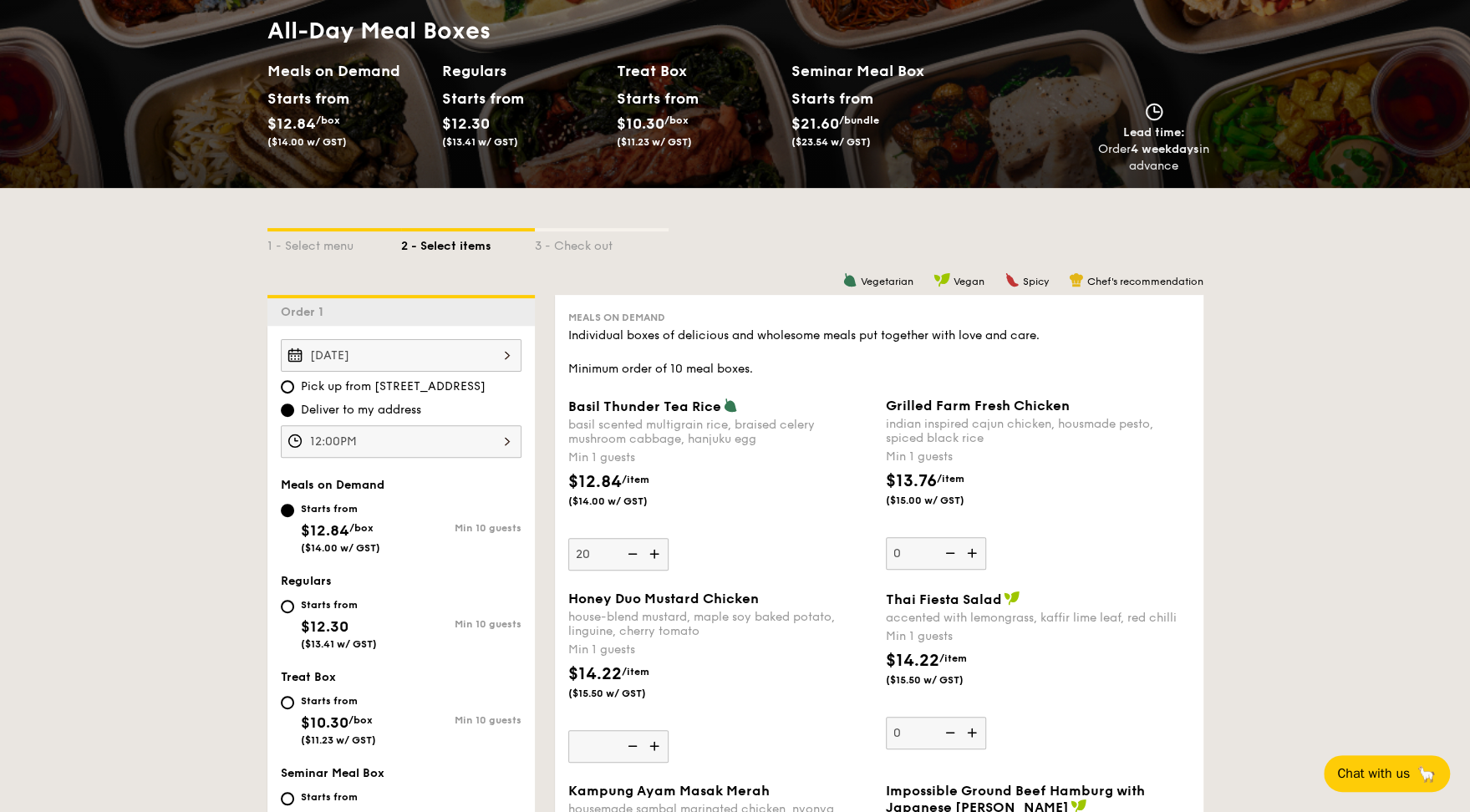 scroll, scrollTop: 277, scrollLeft: 0, axis: vertical 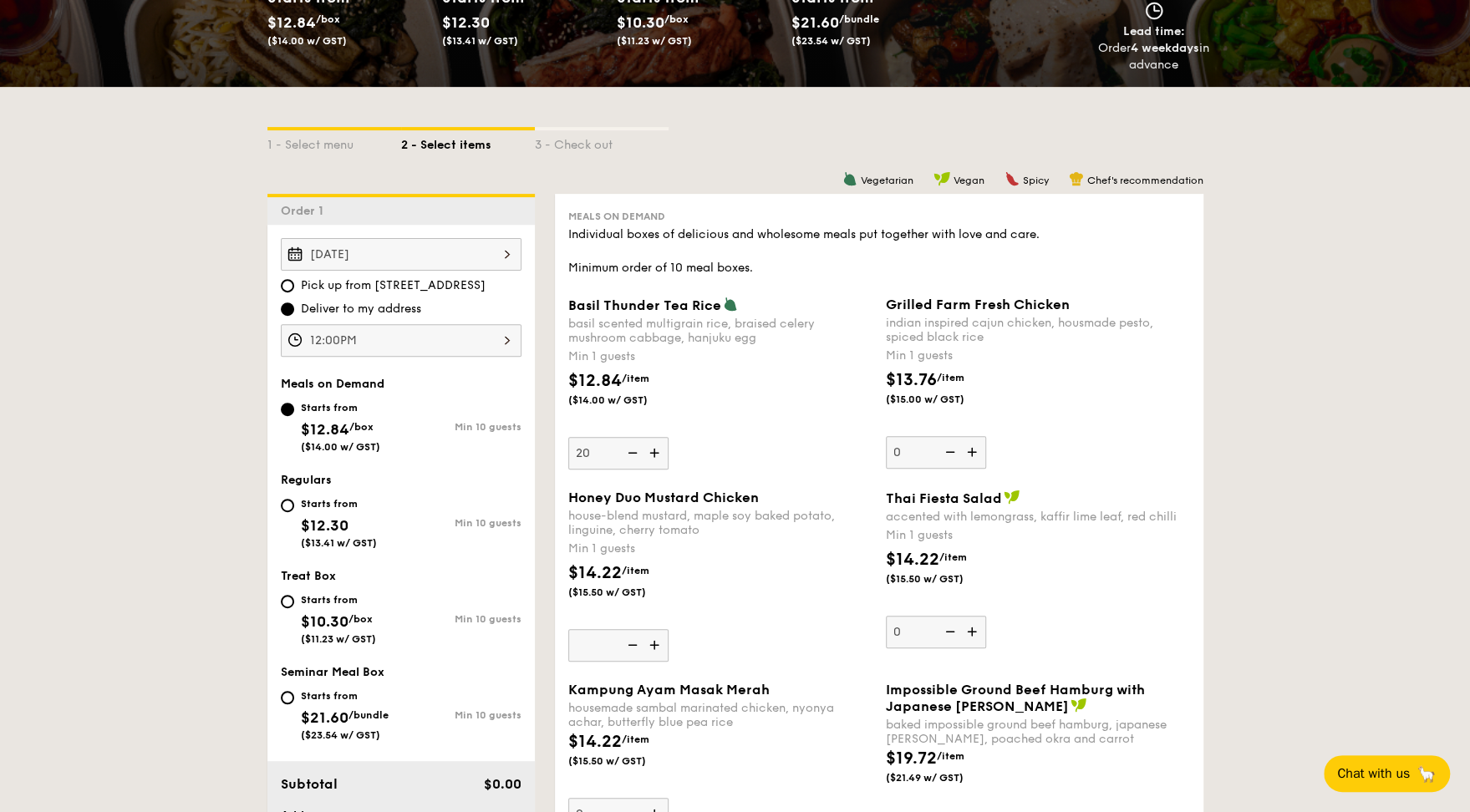 type on "NaN" 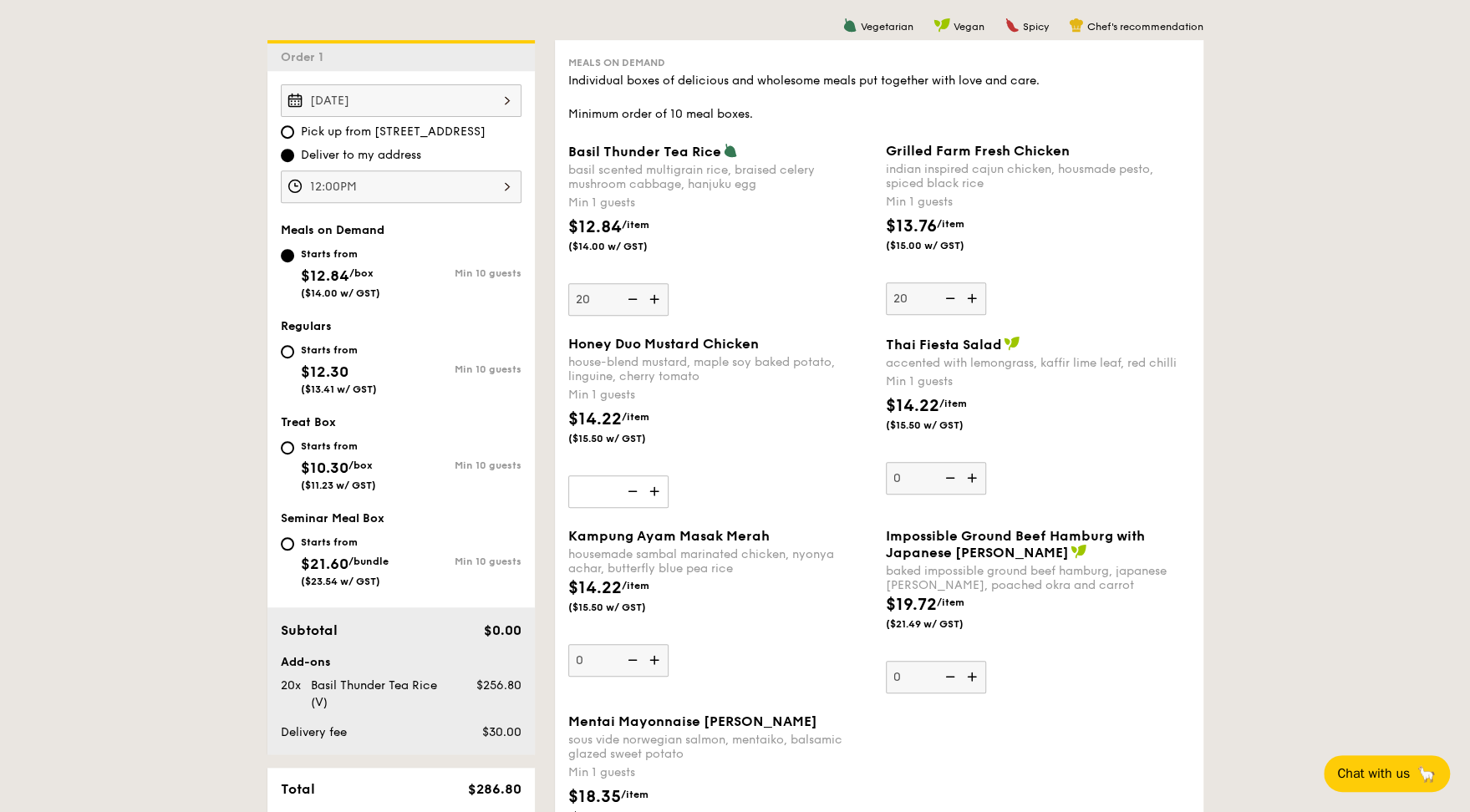 scroll, scrollTop: 453, scrollLeft: 0, axis: vertical 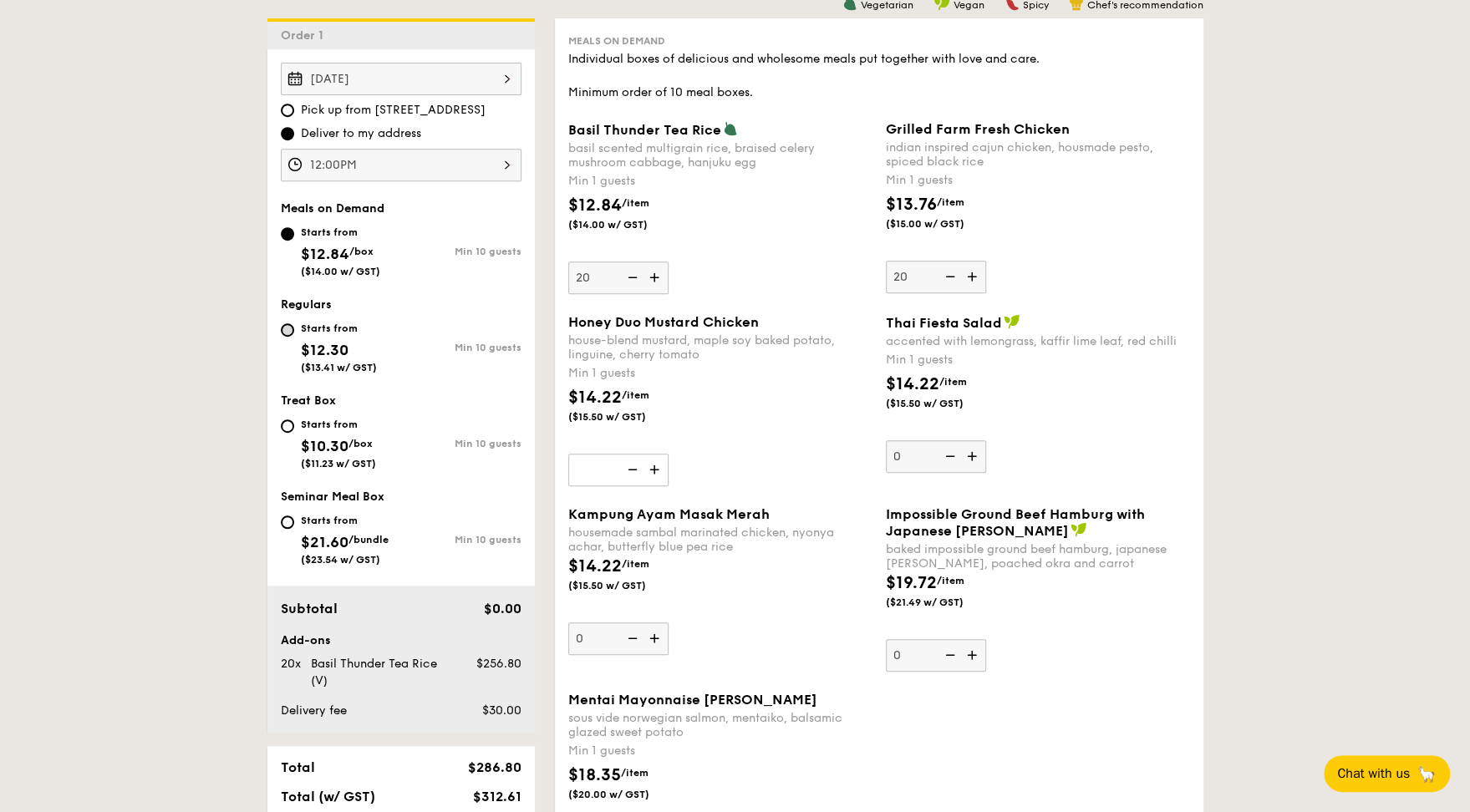 type on "20" 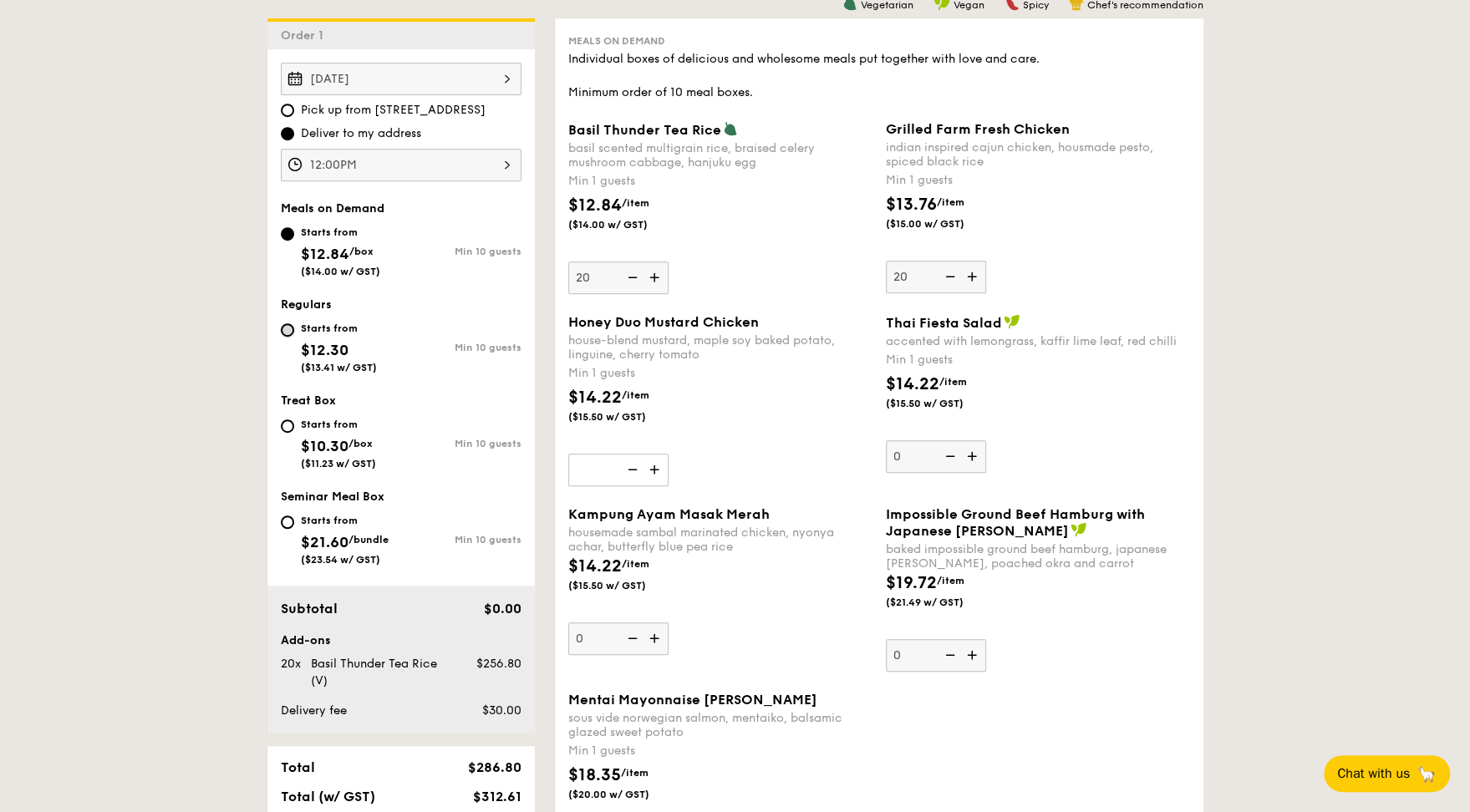 click on "Starts from
$12.30
($13.41 w/ GST)
Min 10 guests" at bounding box center (287, 330) 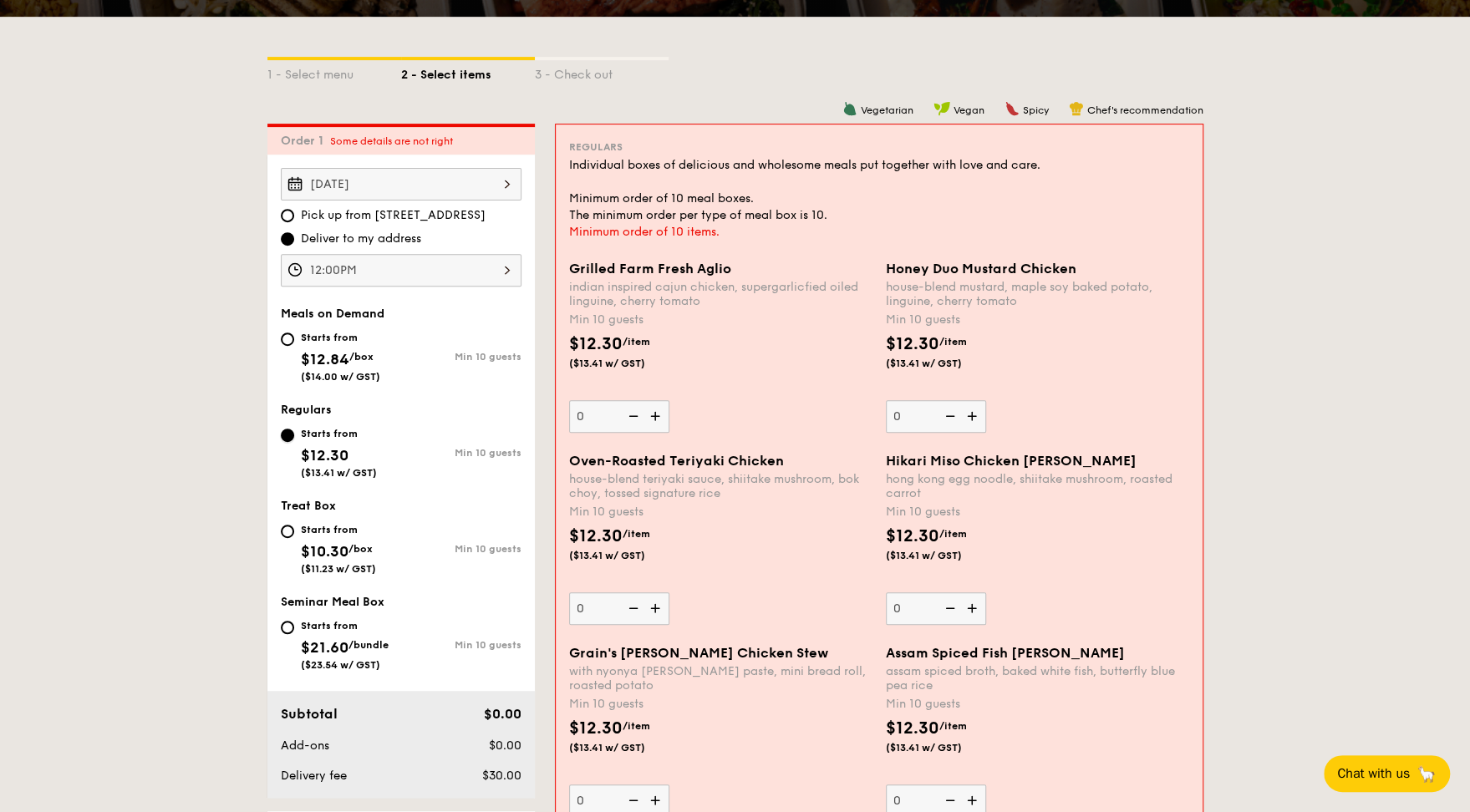 scroll, scrollTop: 336, scrollLeft: 0, axis: vertical 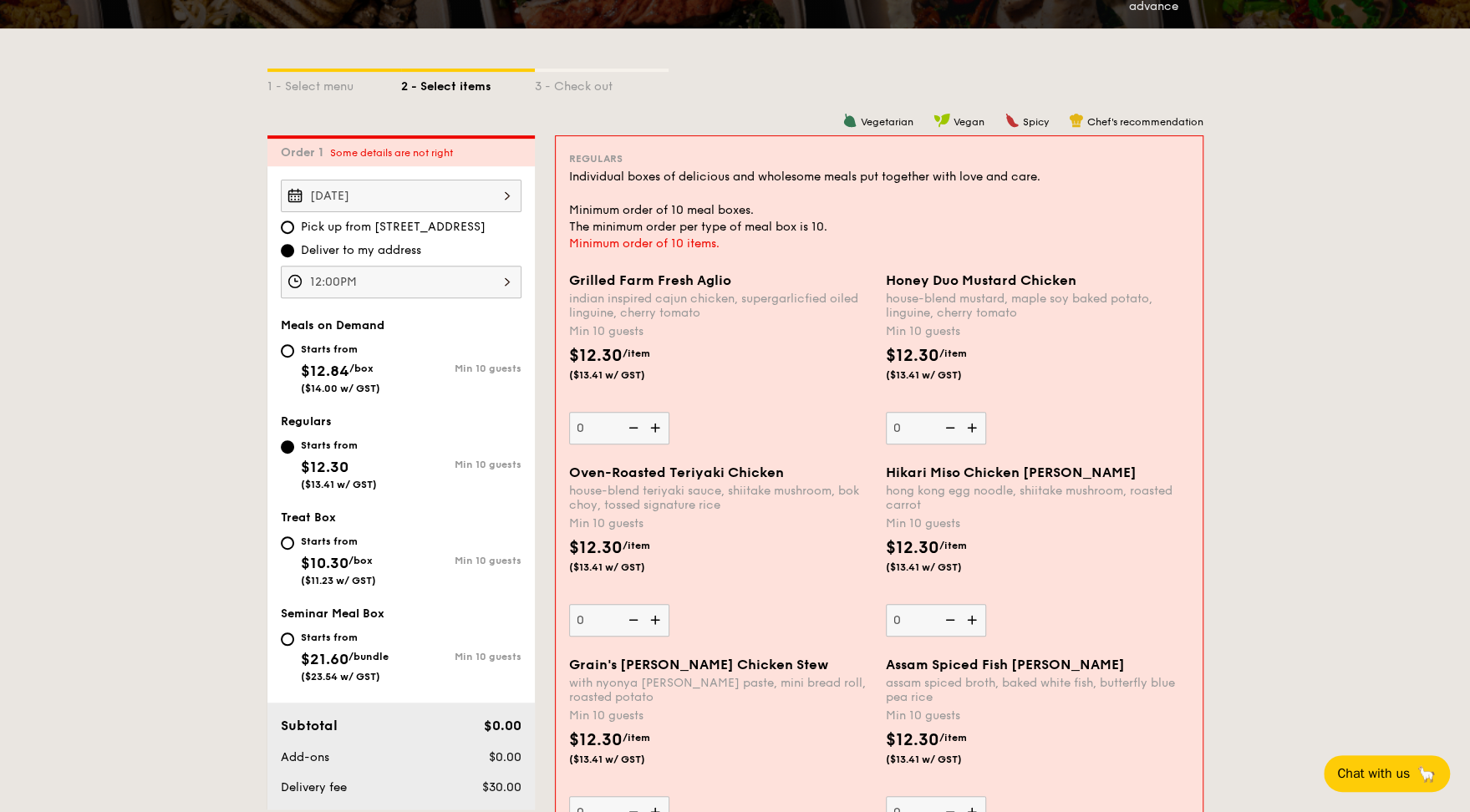 click on "Starts from
$12.84
/box
($14.00 w/ GST)" at bounding box center (341, 367) 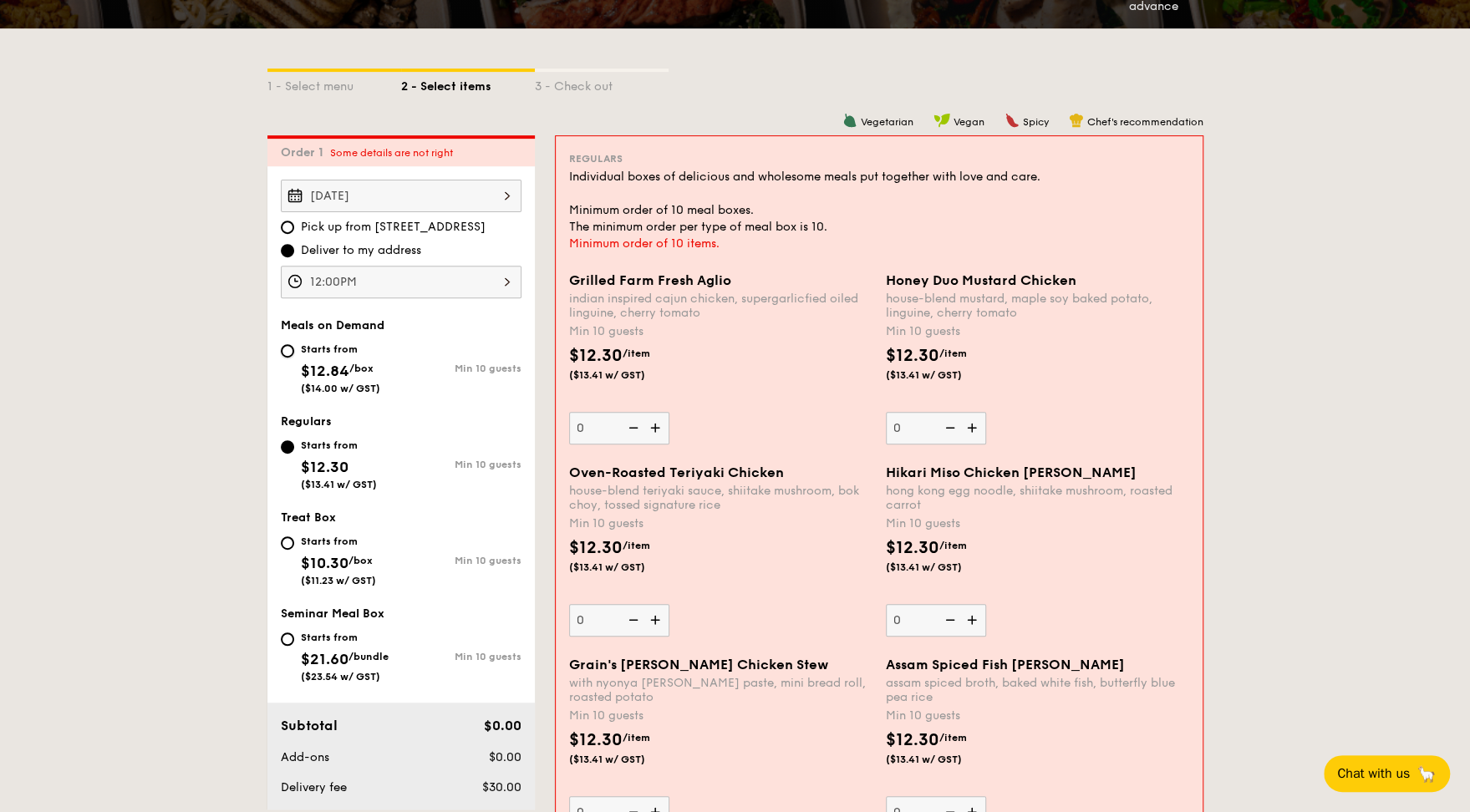 click on "Starts from
$12.84
/box
($14.00 w/ GST)
Min 10 guests" at bounding box center (287, 351) 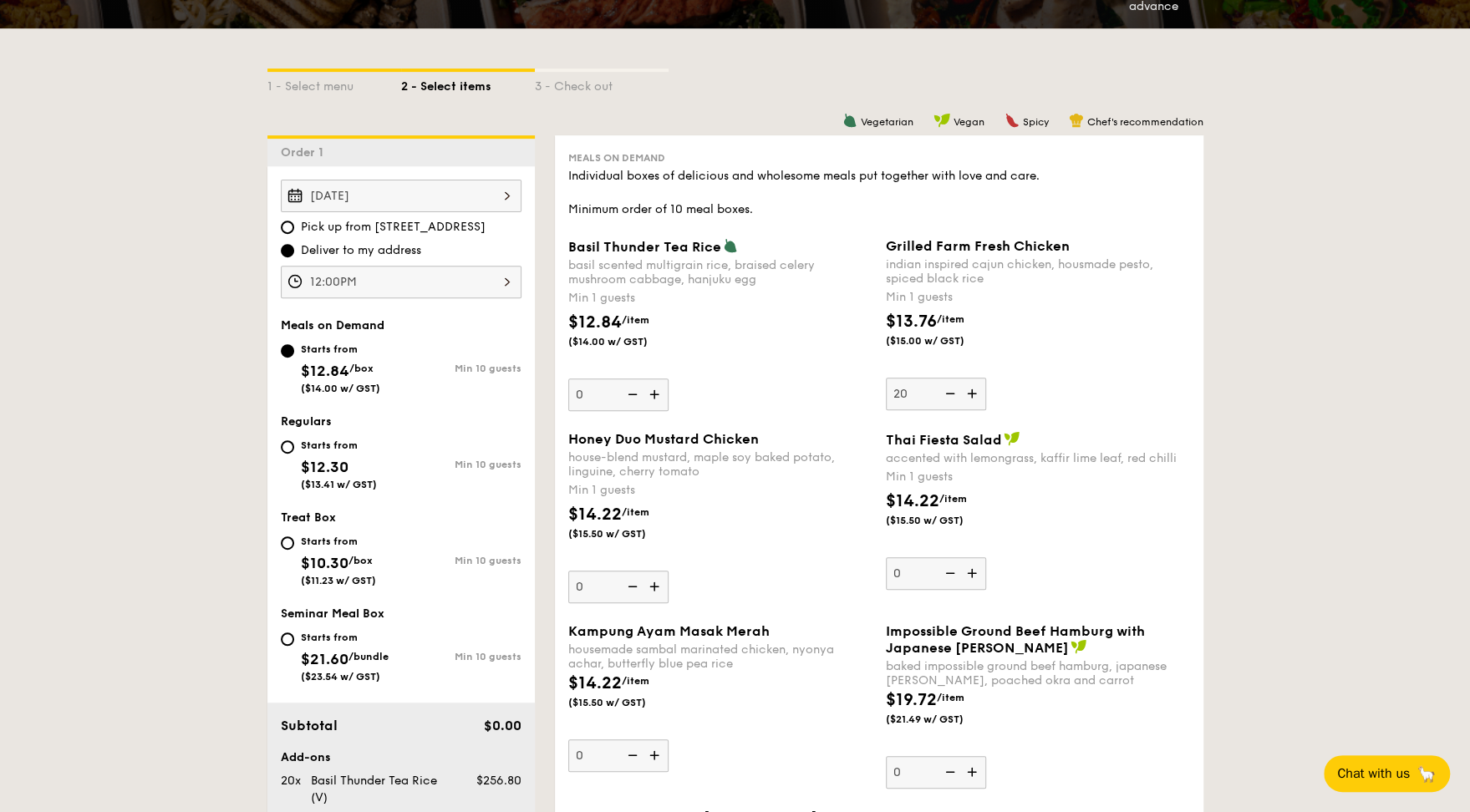 type on "1" 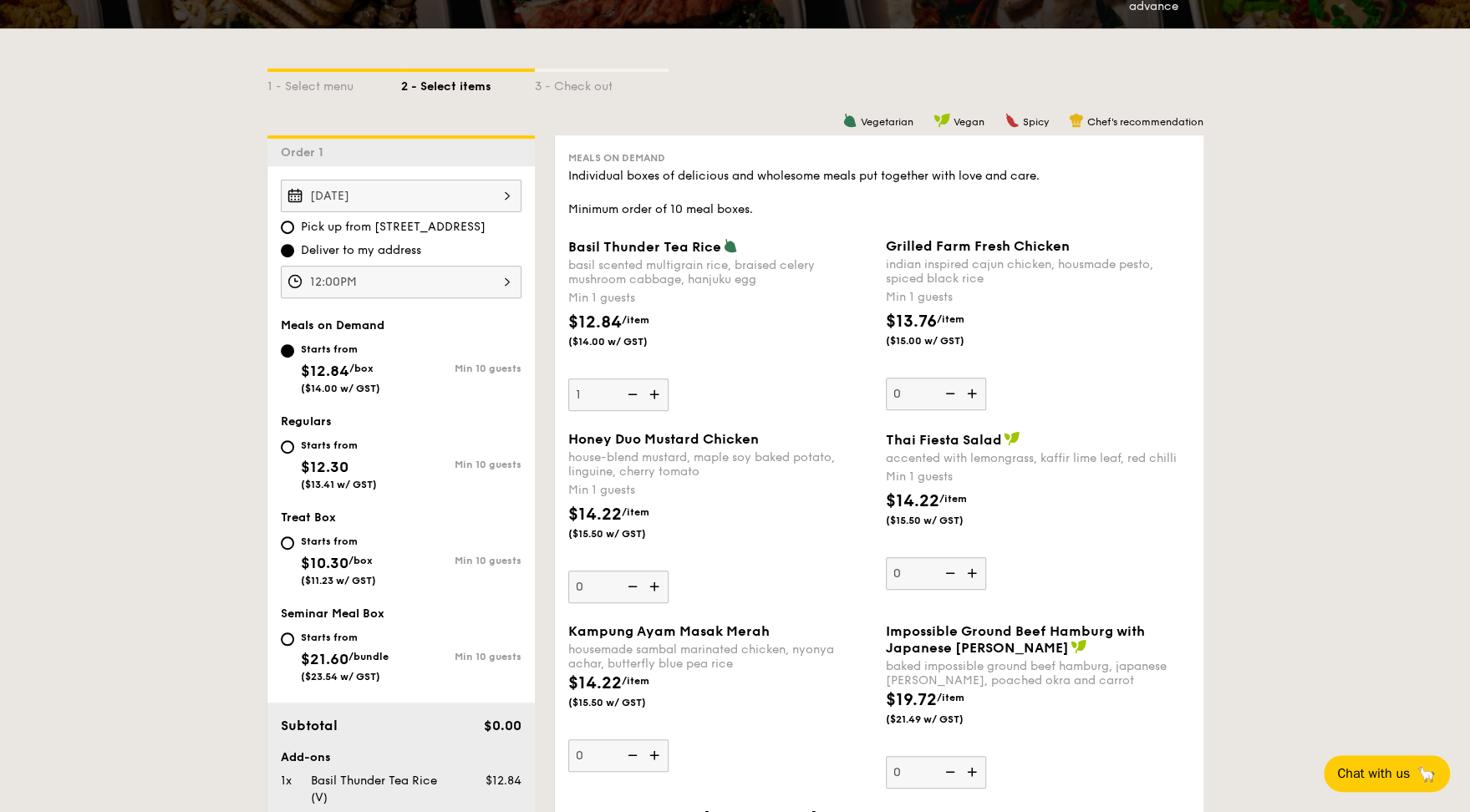 type on "1" 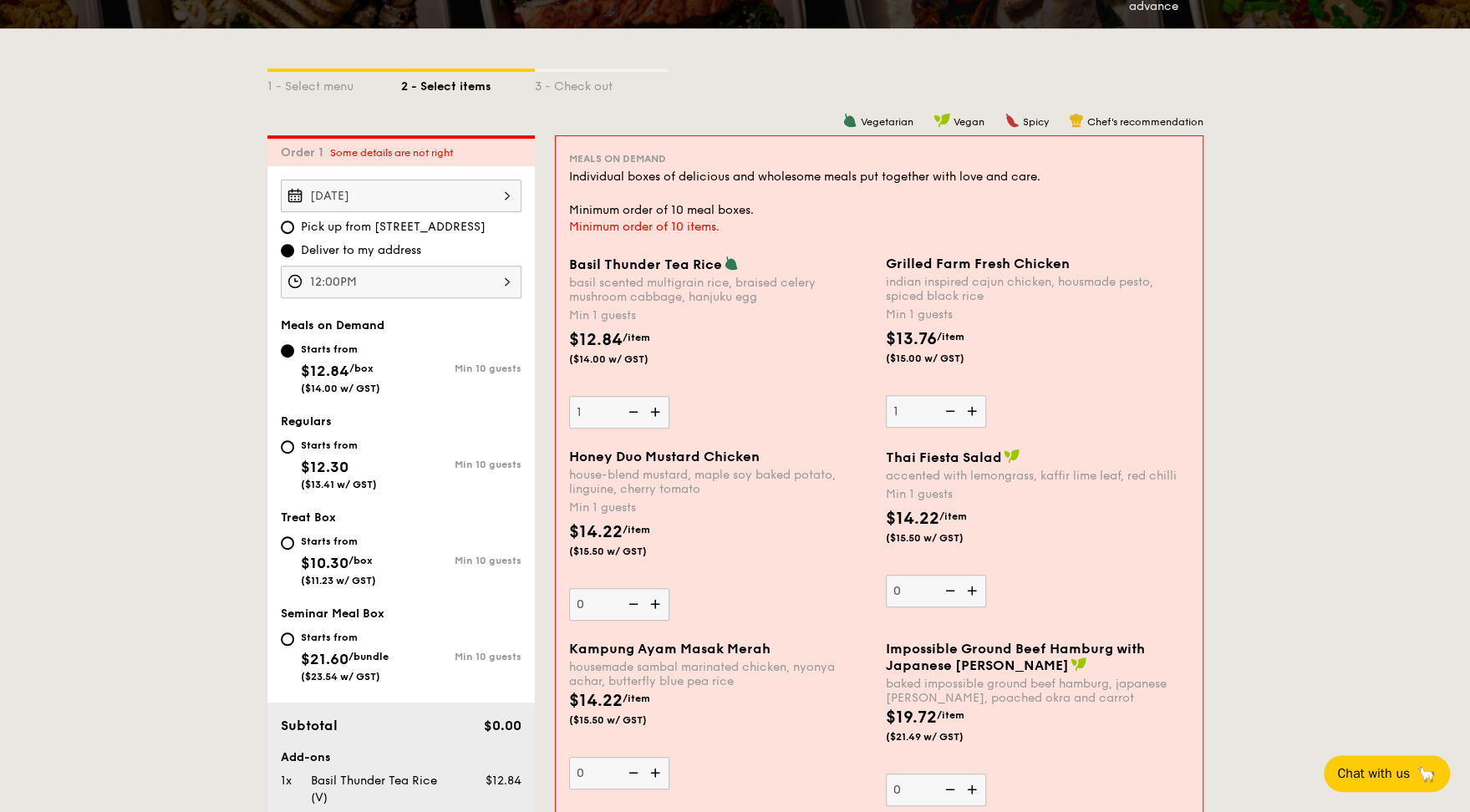 click on "Starts from
$12.30
($13.41 w/ GST)" at bounding box center (341, 463) 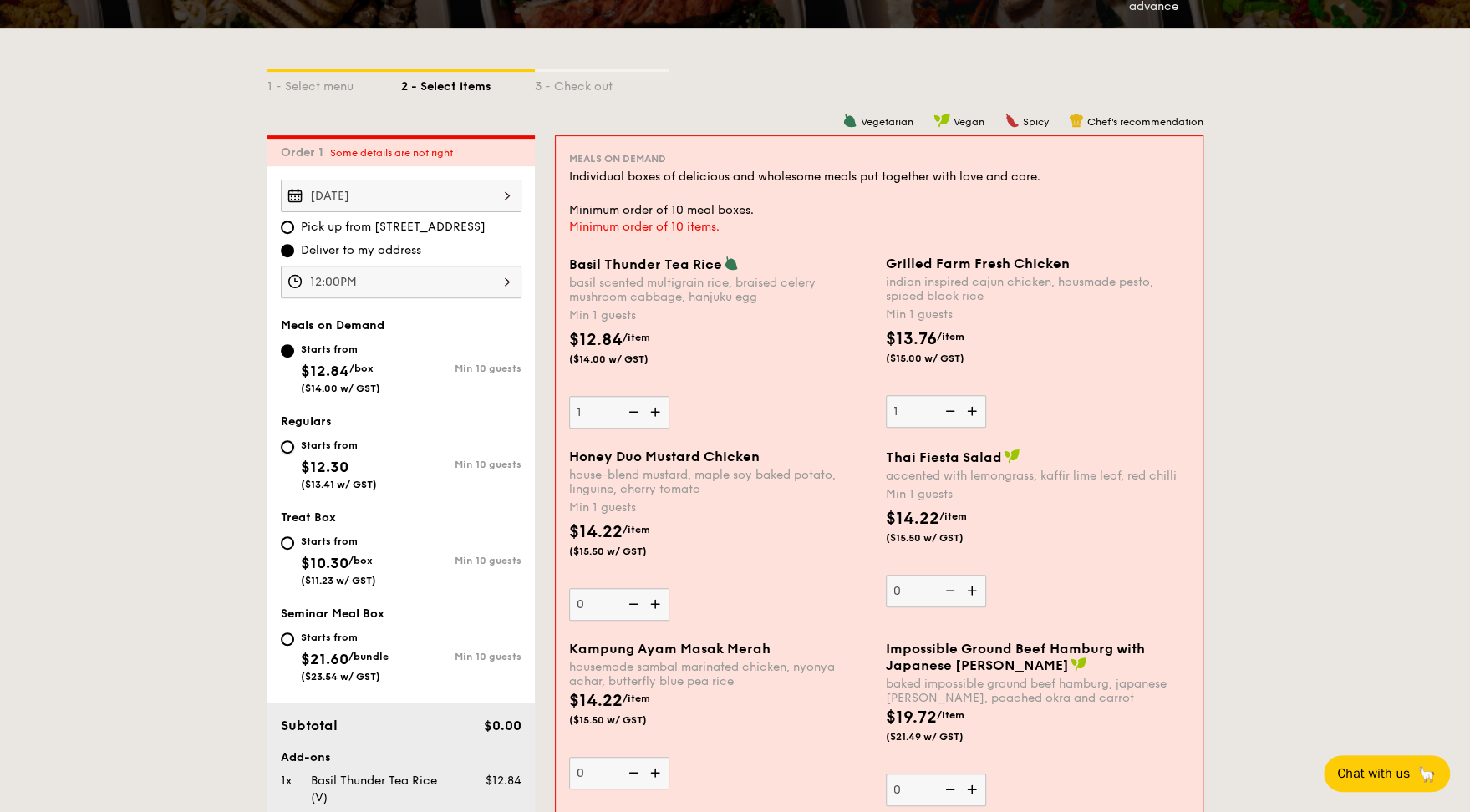 radio on "true" 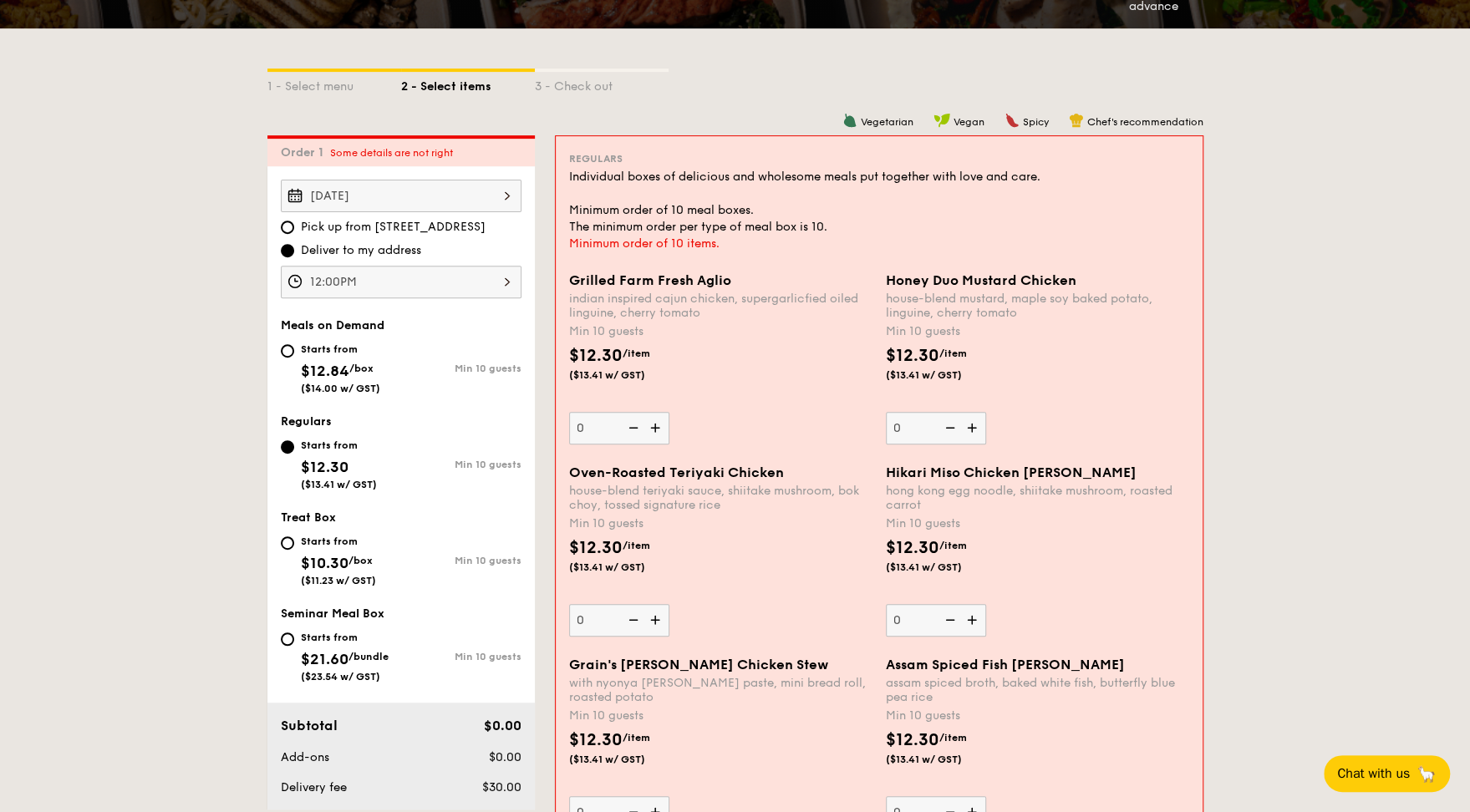 click on "Jul 31, 2025" at bounding box center (401, 195) 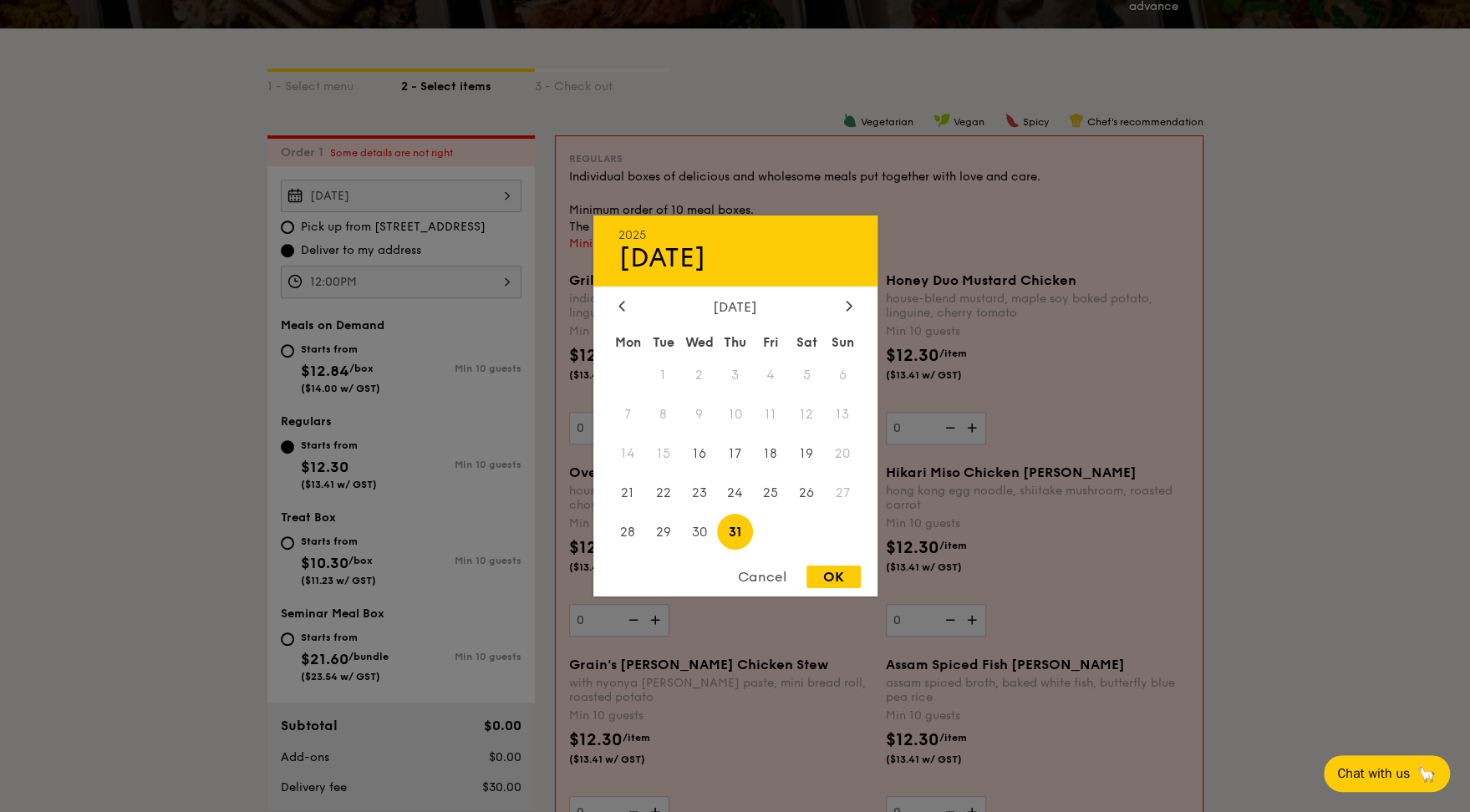 click on "OK" at bounding box center (833, 576) 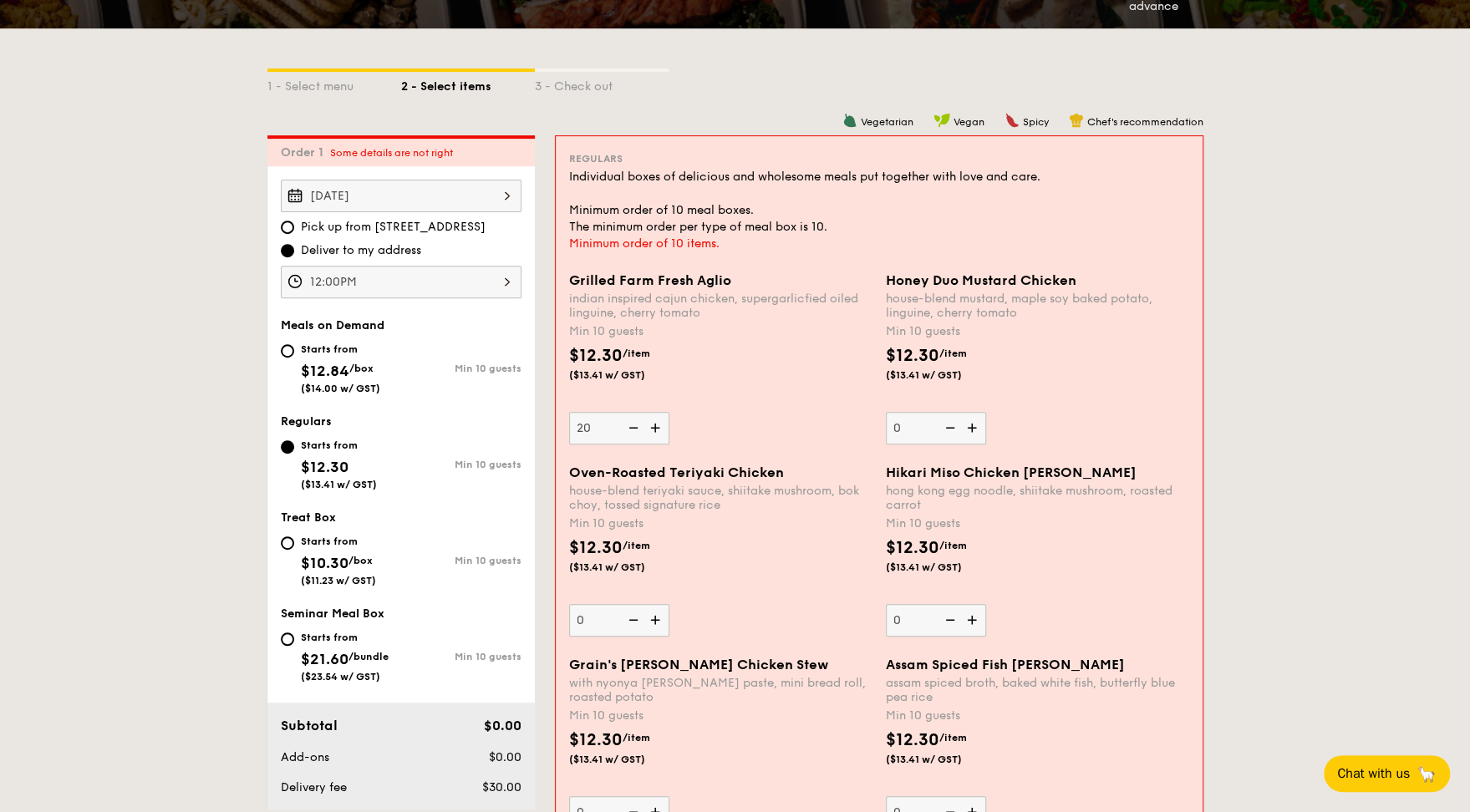 type on "20" 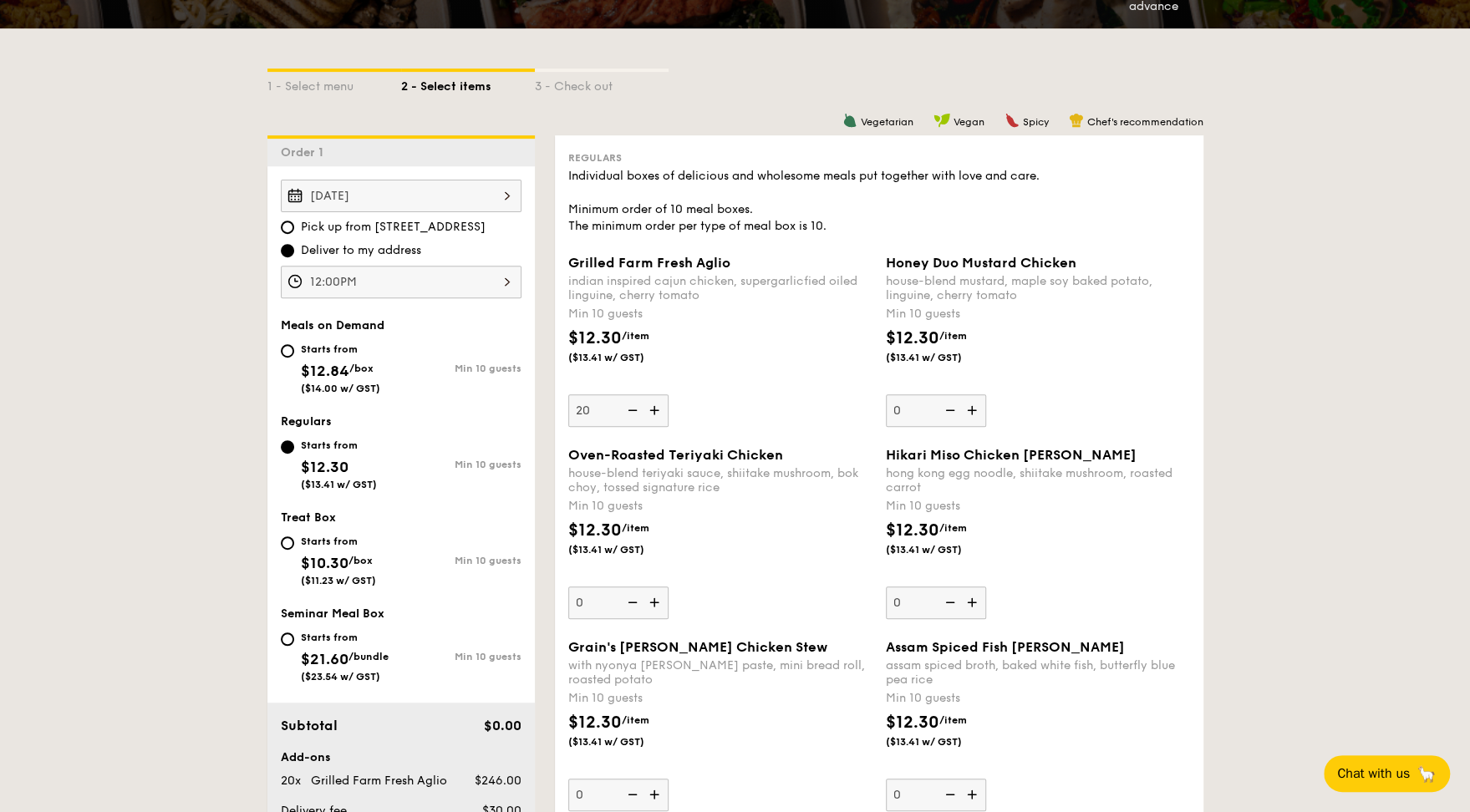 click on "$12.30
/item
($13.41 w/ GST)" at bounding box center [720, 547] 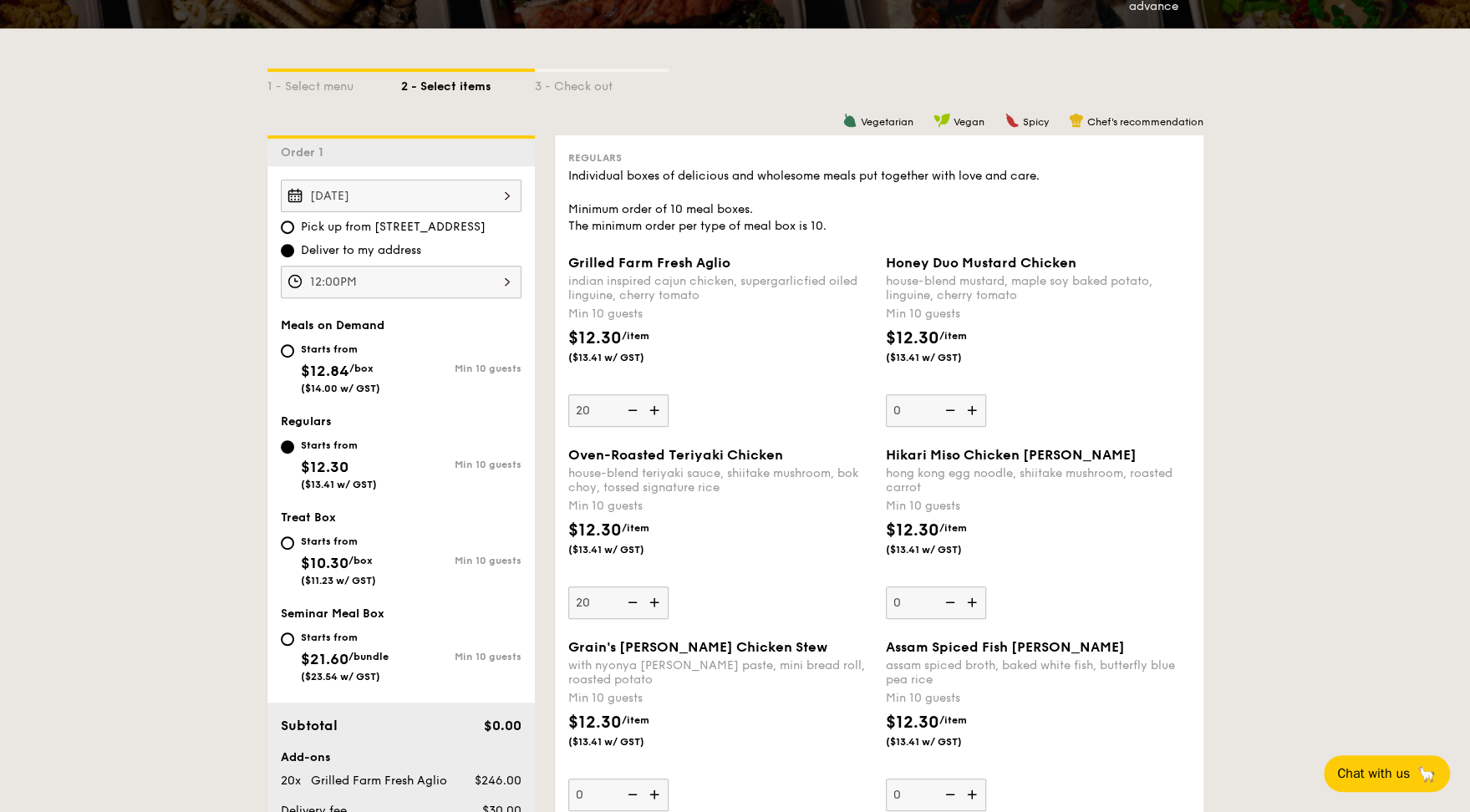 type on "20" 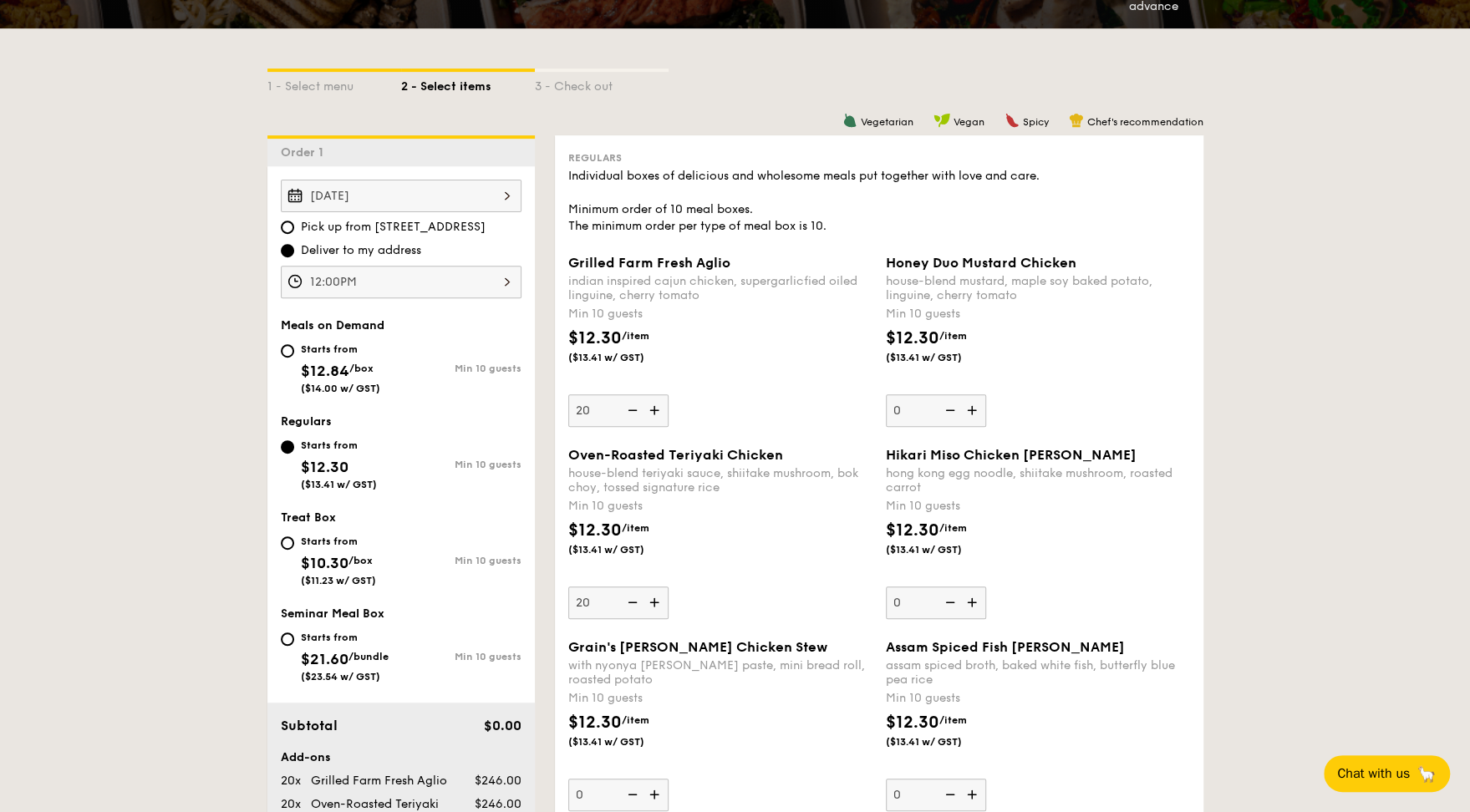 click on "Oven-Roasted Teriyaki Chicken house-blend teriyaki sauce, shiitake mushroom, bok choy, tossed signature rice
Min 10 guests
$12.30
/item
($13.41 w/ GST)
20" at bounding box center [720, 533] 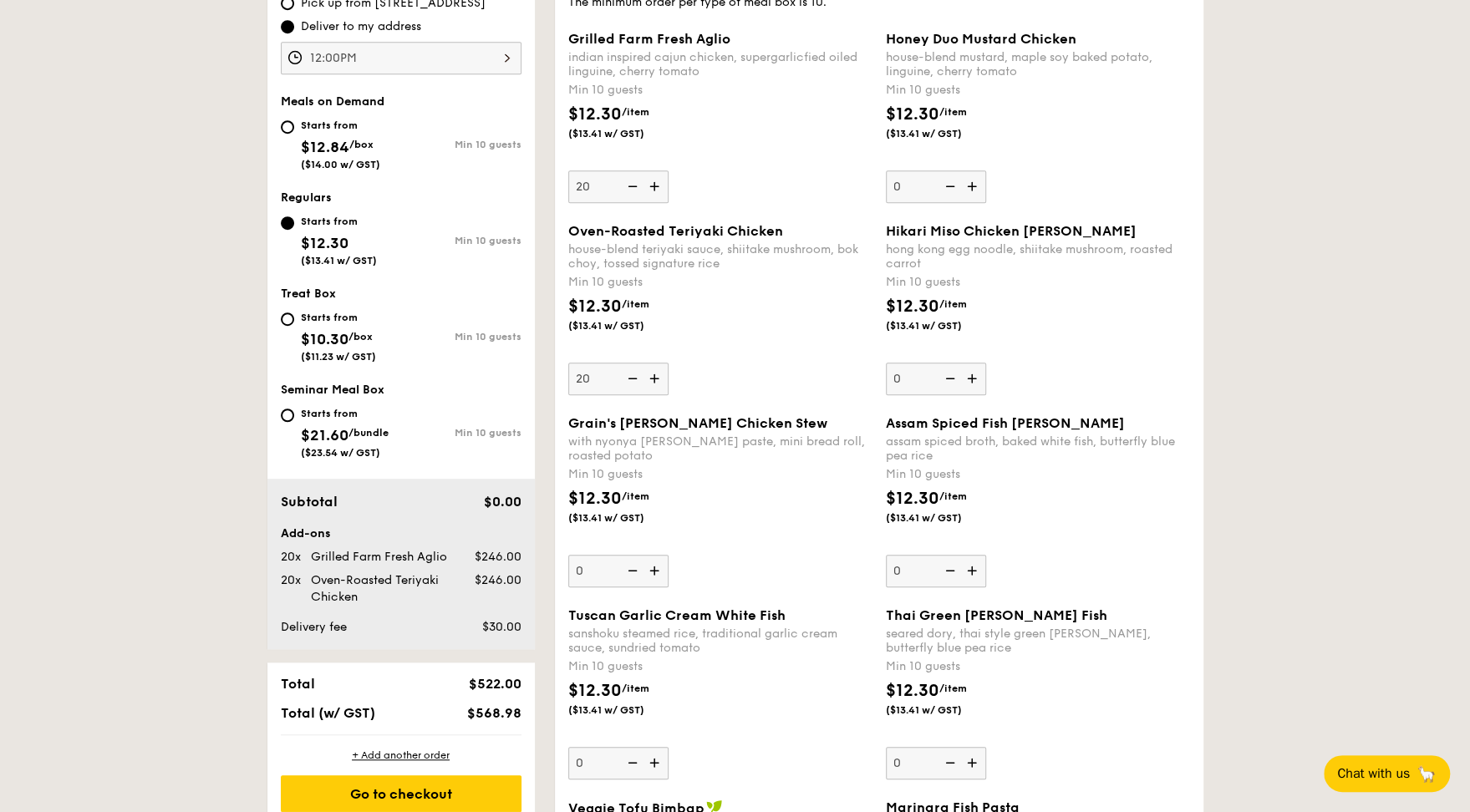 scroll, scrollTop: 498, scrollLeft: 0, axis: vertical 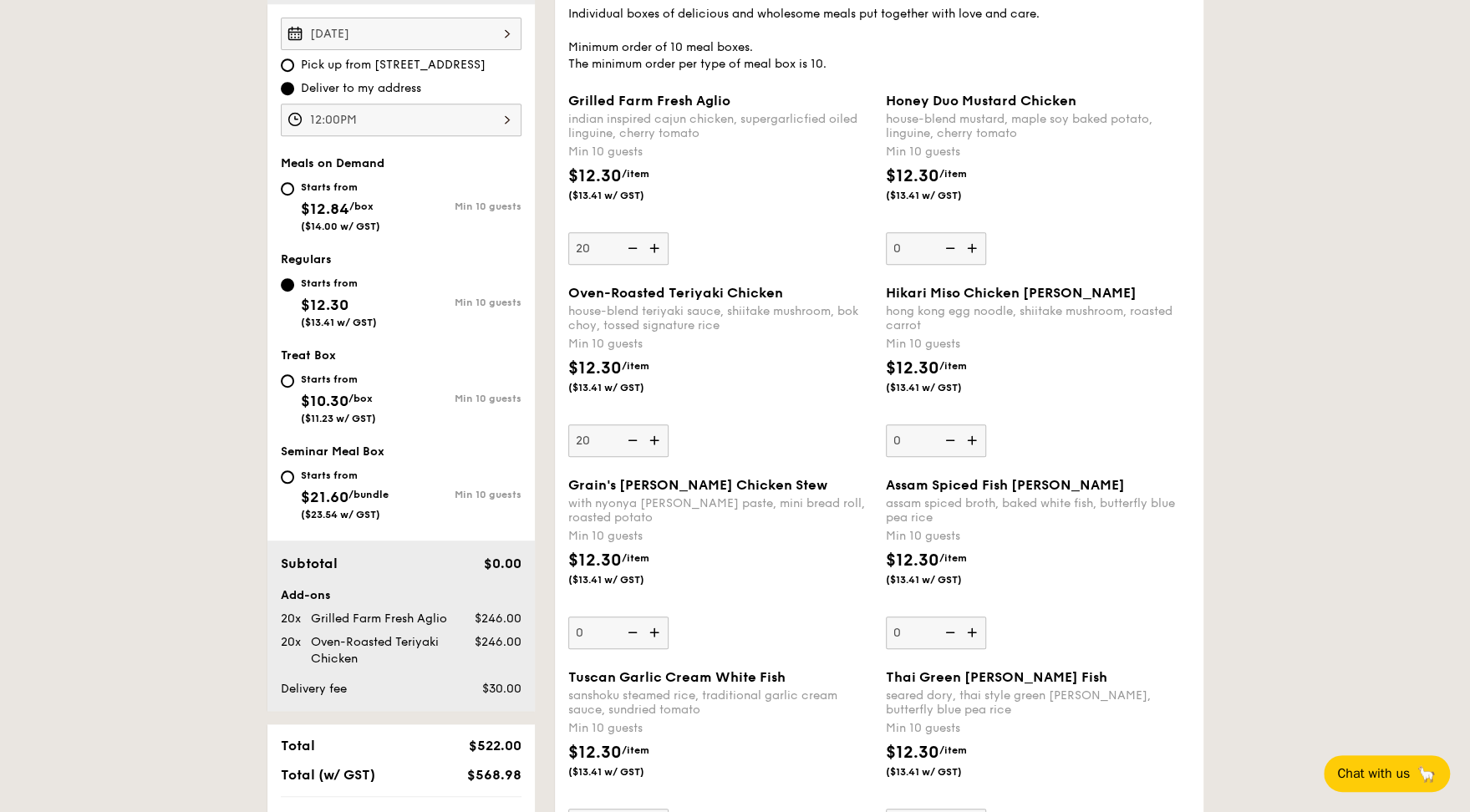click on "1 - Select menu
2 - Select items
3 - Check out
Order 1
Jul 31, 2025
Pick up from 5 Burn Road #05-01
Deliver to my address
12:00PM
Meals on Demand
Starts from
$12.84
/box
($14.00 w/ GST)
Min 10 guests
Regulars
Starts from
$12.30
($13.41 w/ GST)
Min 10 guests
Treat Box
Starts from
$10.30
/box
($11.23 w/ GST)
Min 10 guests
Seminar Meal Box
Starts from
$21.60
/bundle
($23.54 w/ GST)
Min 10 guests
Subtotal
$0.00
12:00PM ,  ." at bounding box center [735, 2108] 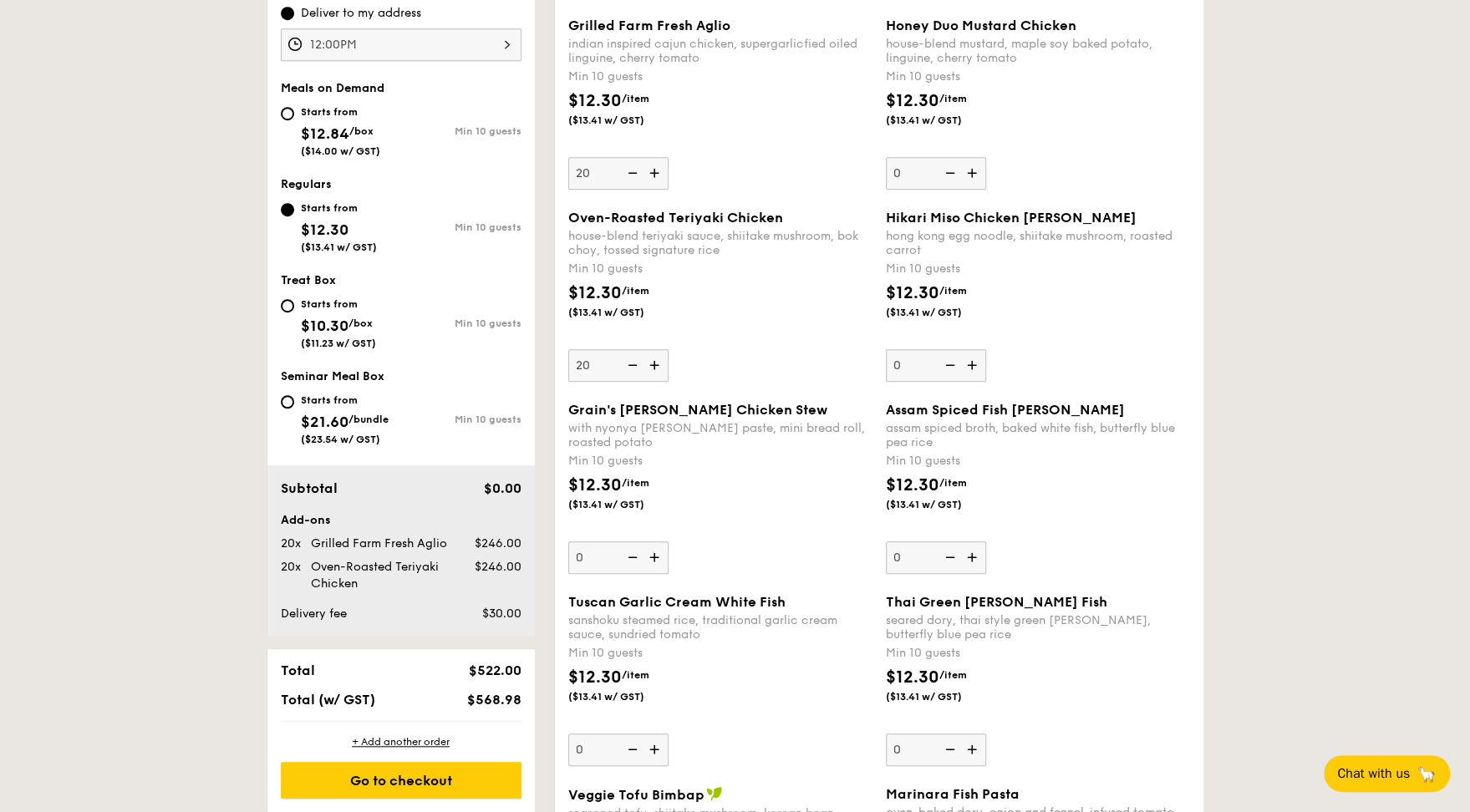 scroll, scrollTop: 571, scrollLeft: 0, axis: vertical 